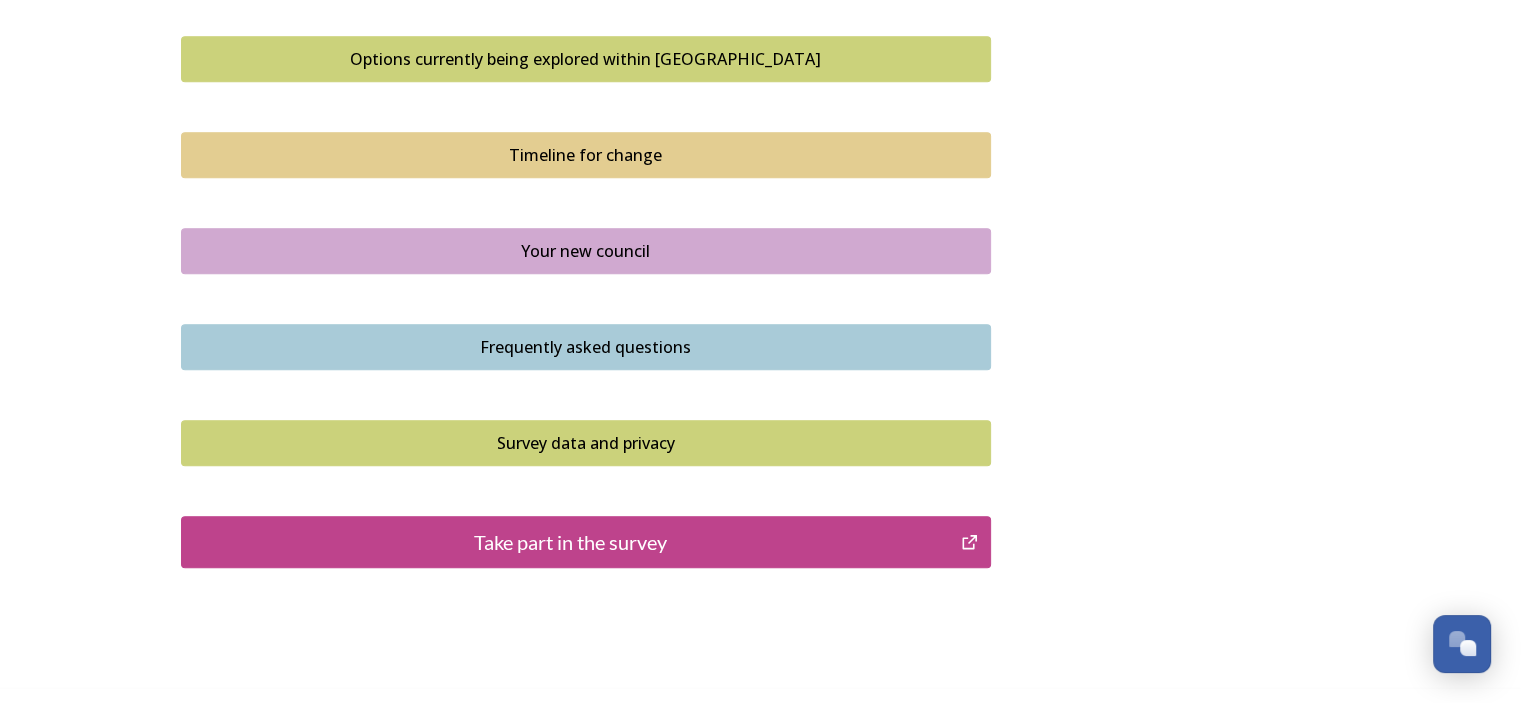 scroll, scrollTop: 1445, scrollLeft: 0, axis: vertical 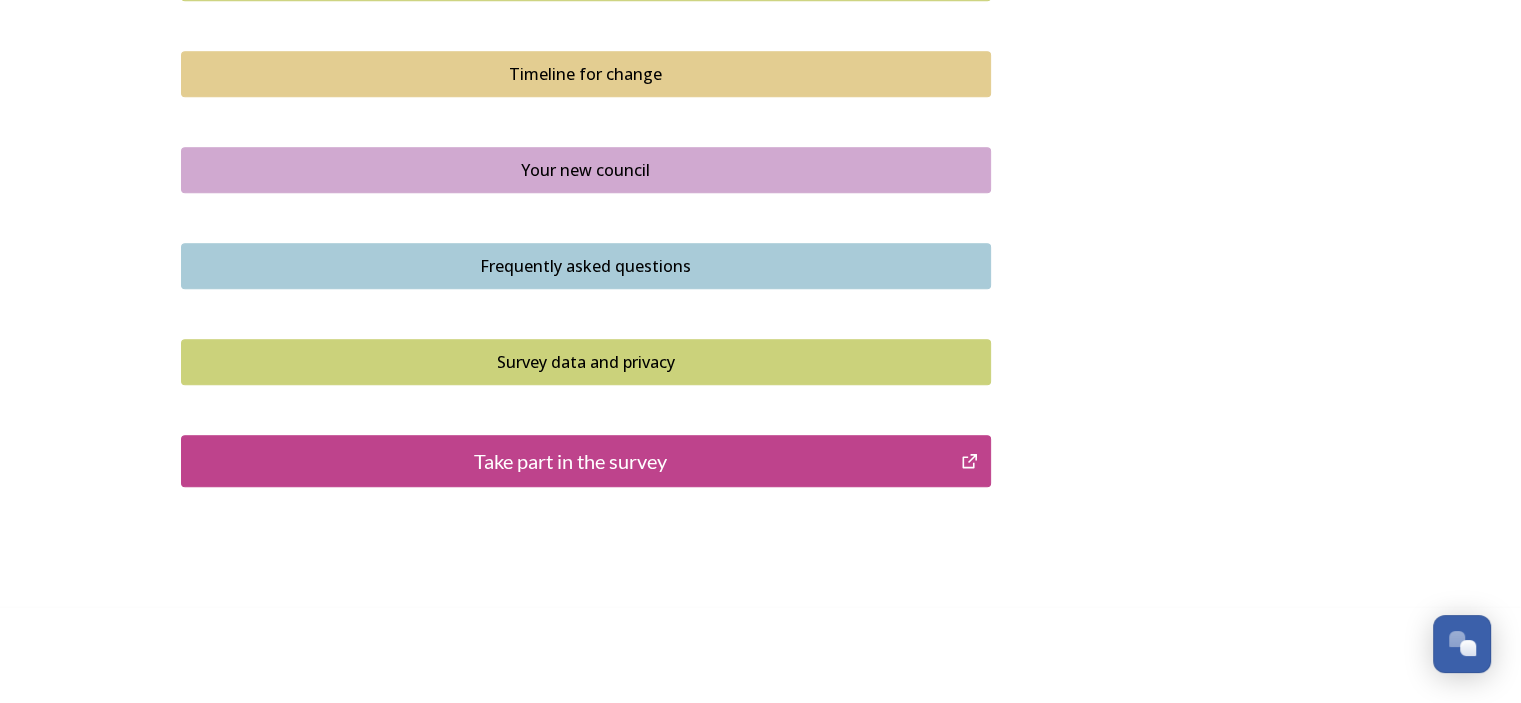 click on "Take part in the survey" at bounding box center [571, 461] 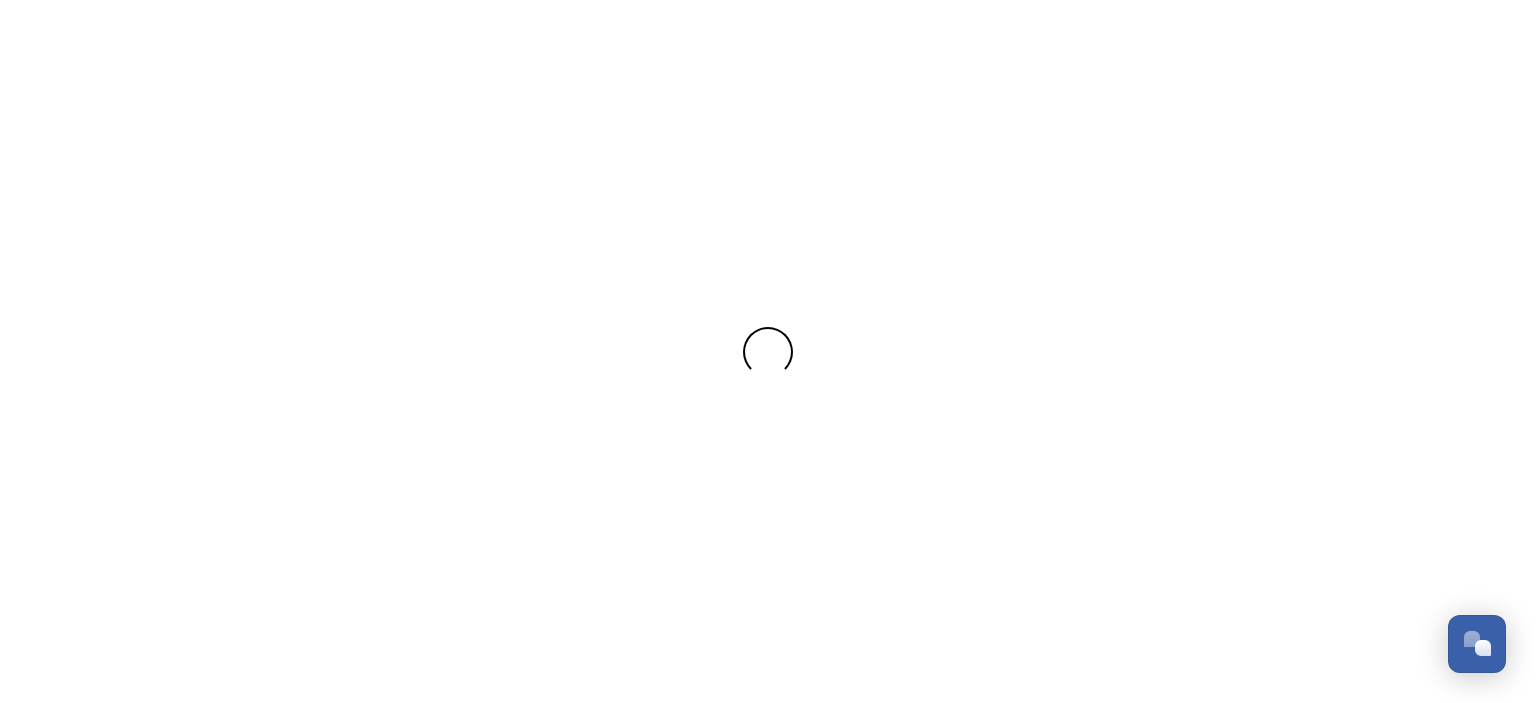 scroll, scrollTop: 0, scrollLeft: 0, axis: both 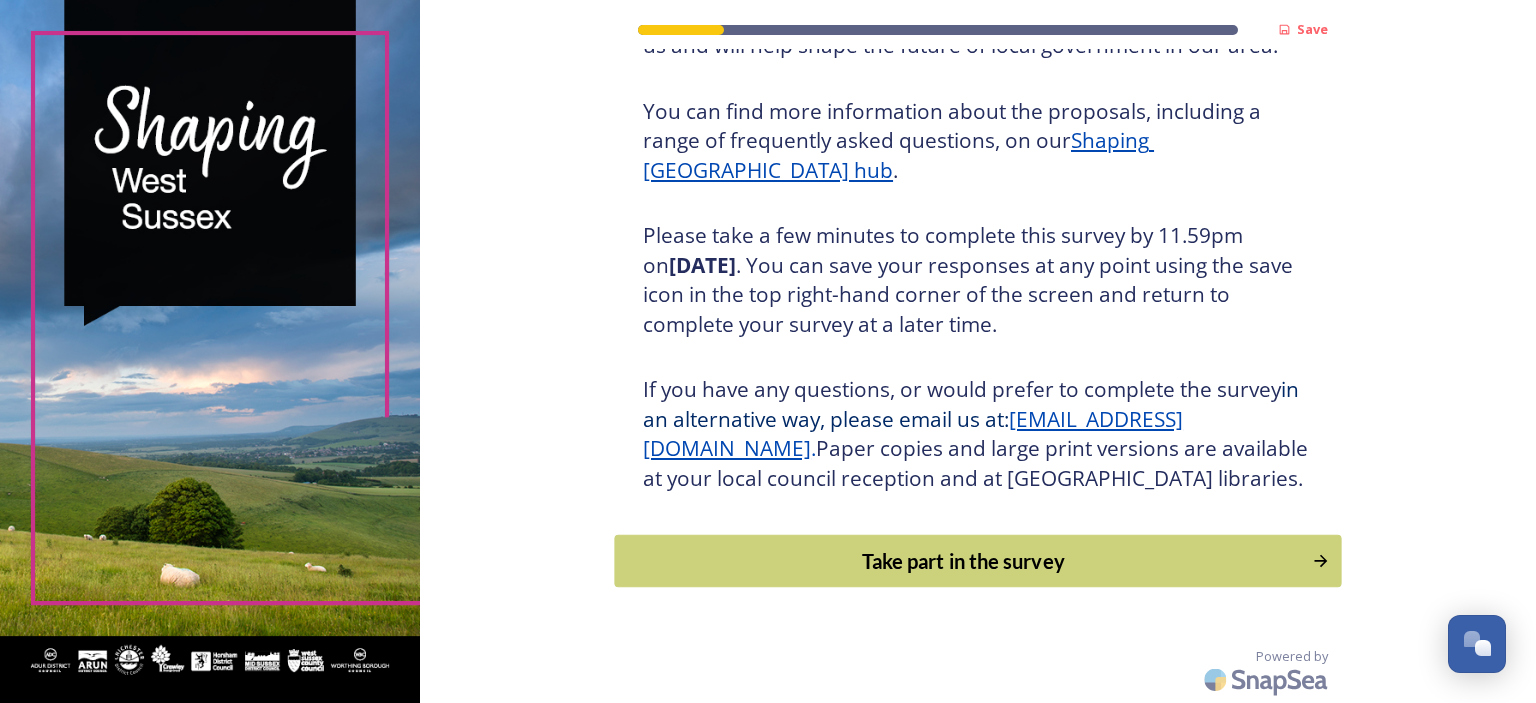 click on "Take part in the survey" at bounding box center (964, 561) 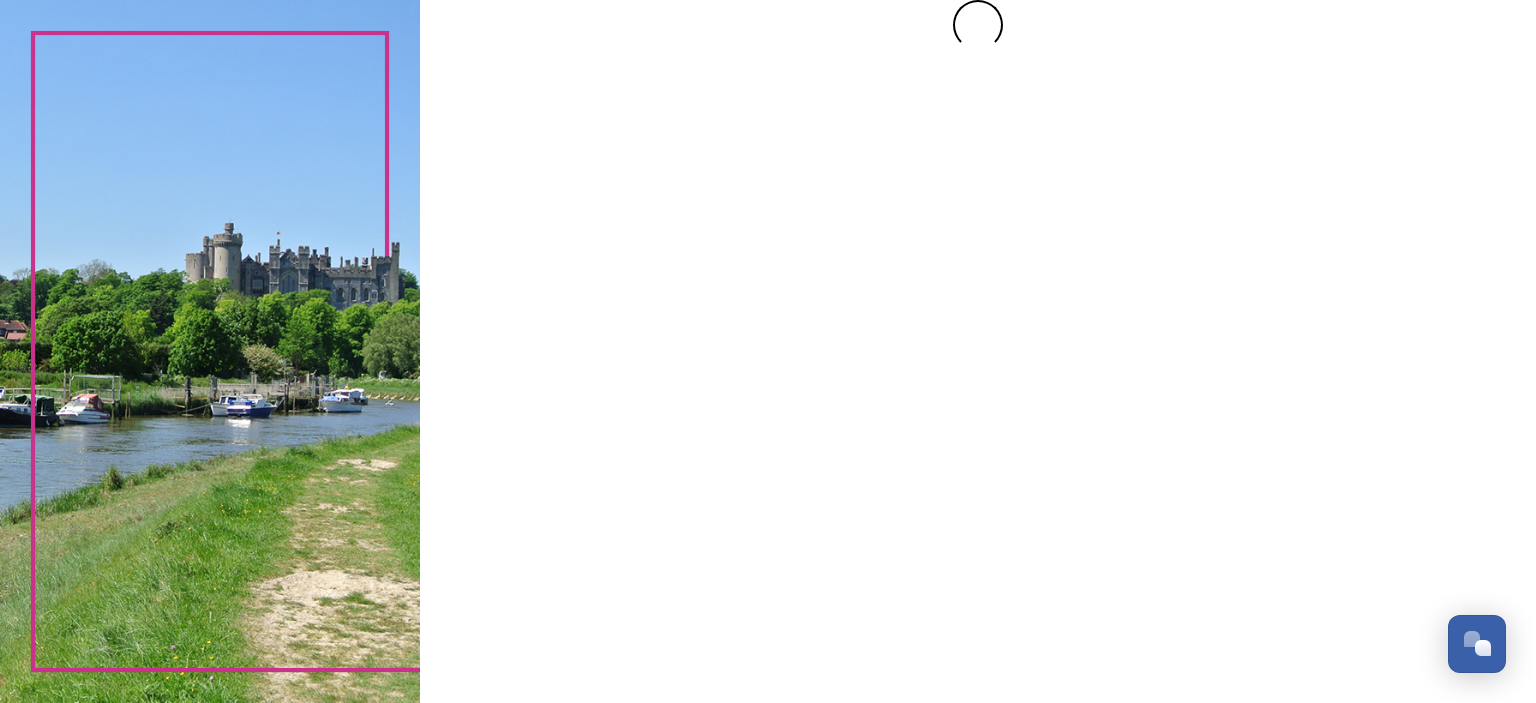 scroll, scrollTop: 0, scrollLeft: 0, axis: both 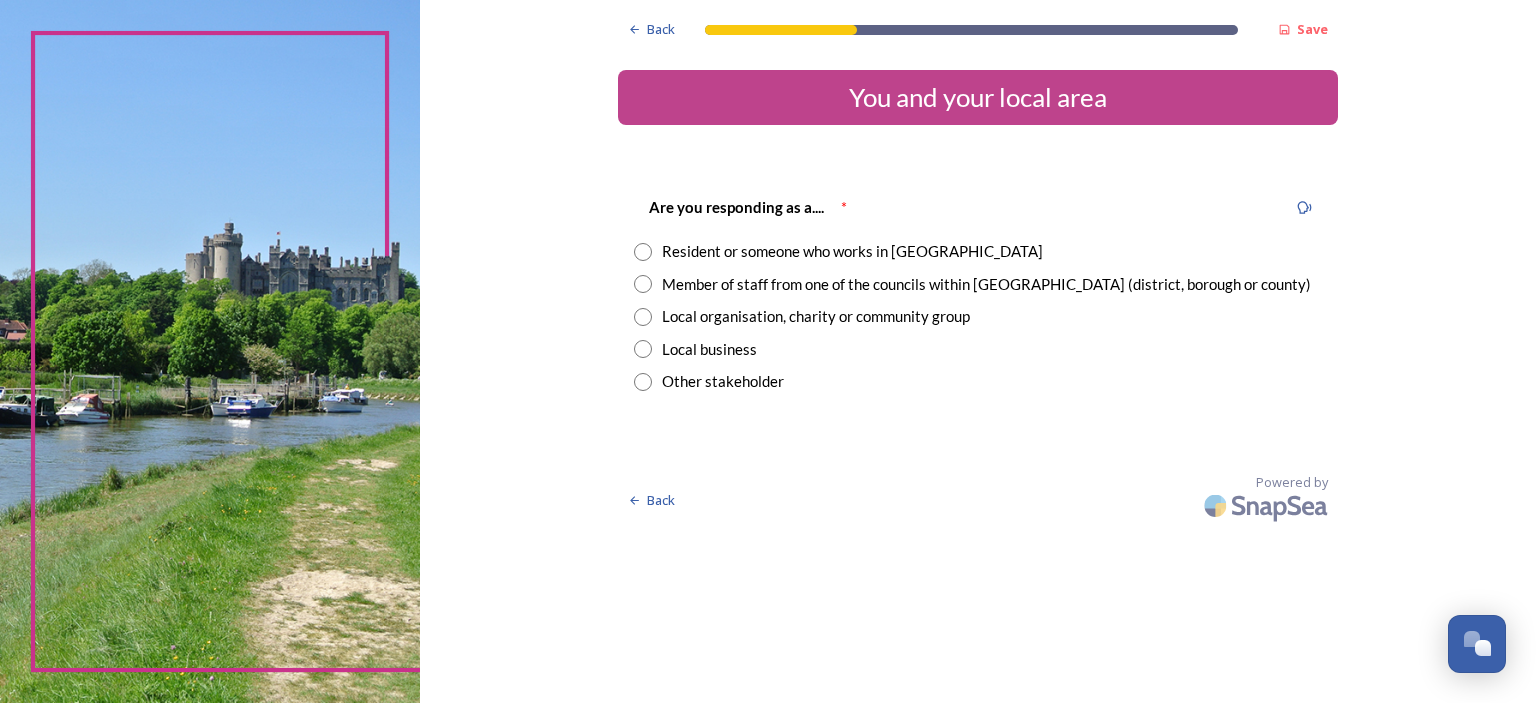 drag, startPoint x: 644, startPoint y: 255, endPoint x: 634, endPoint y: 279, distance: 26 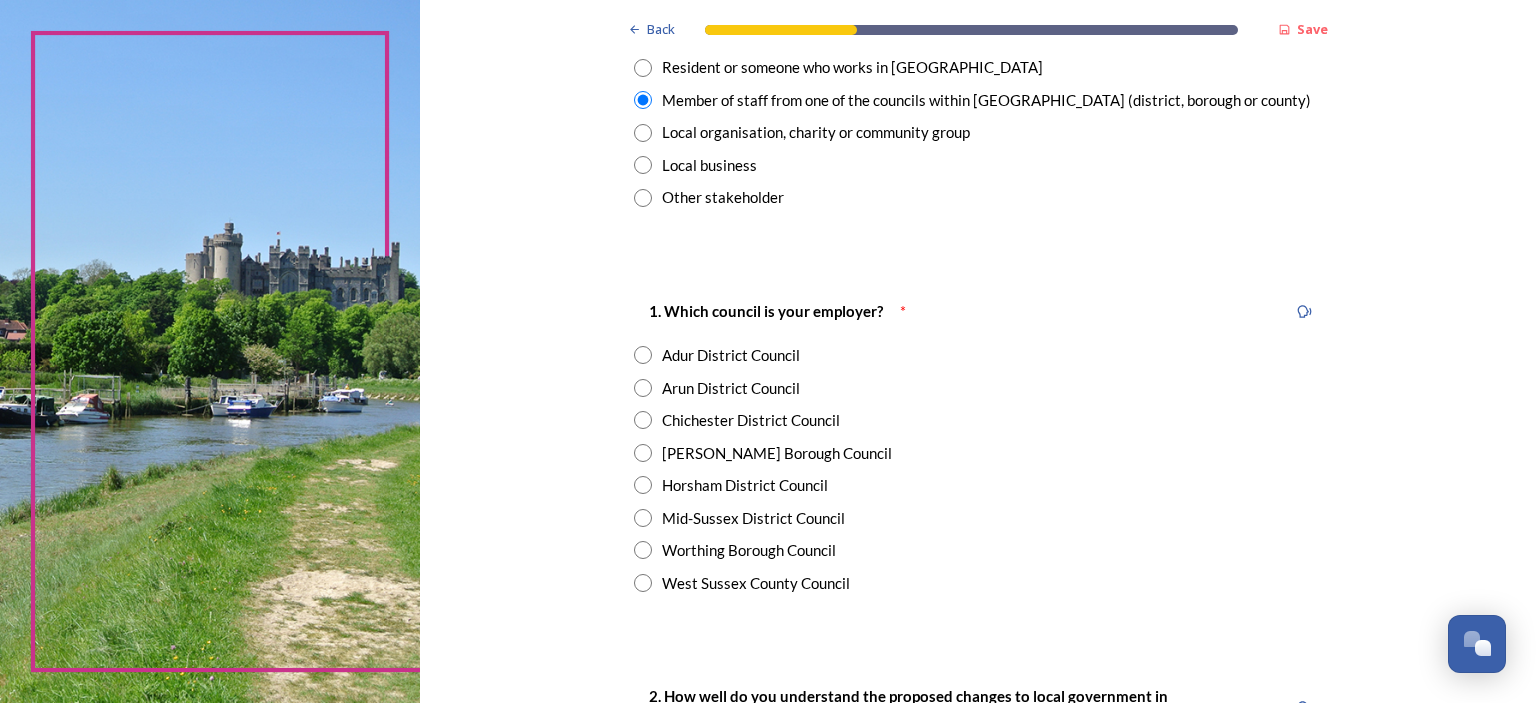 scroll, scrollTop: 200, scrollLeft: 0, axis: vertical 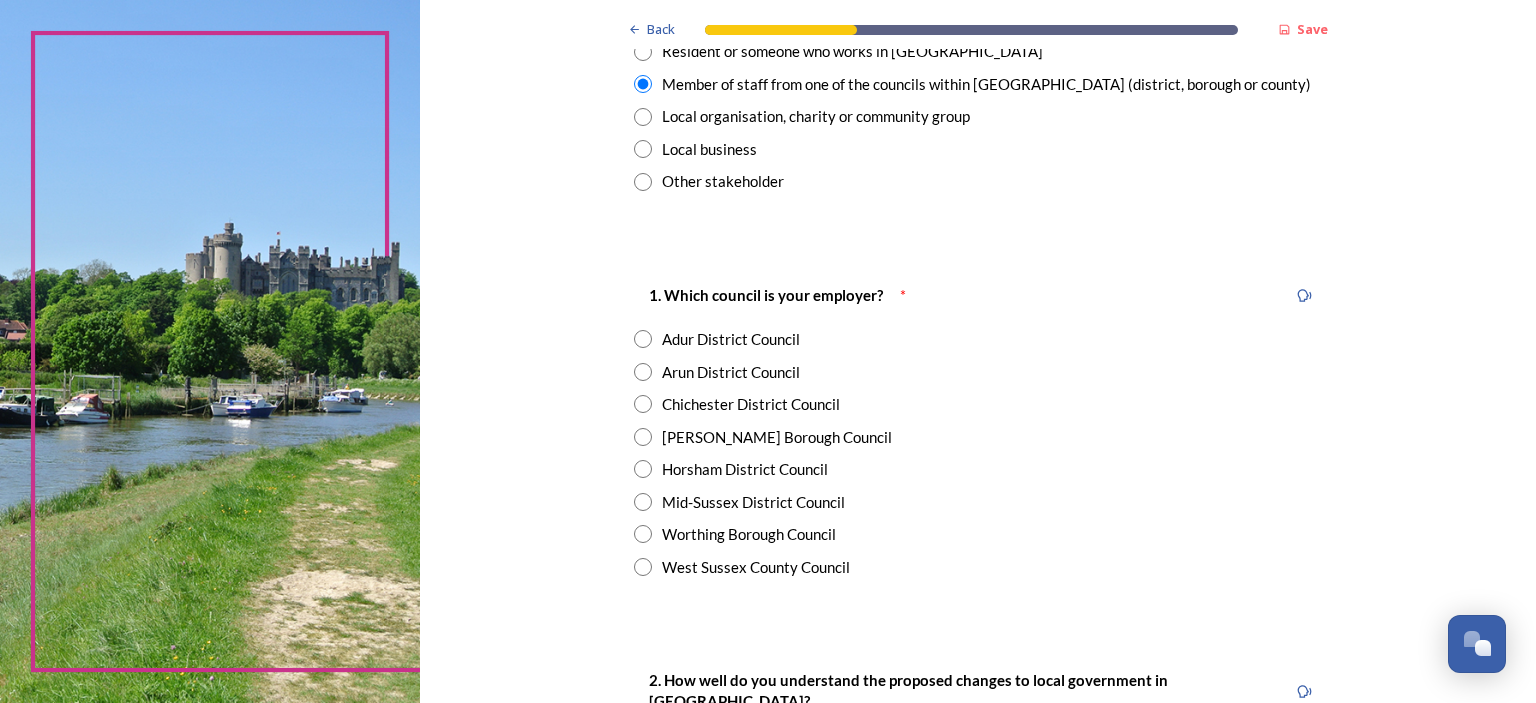 click at bounding box center (643, 372) 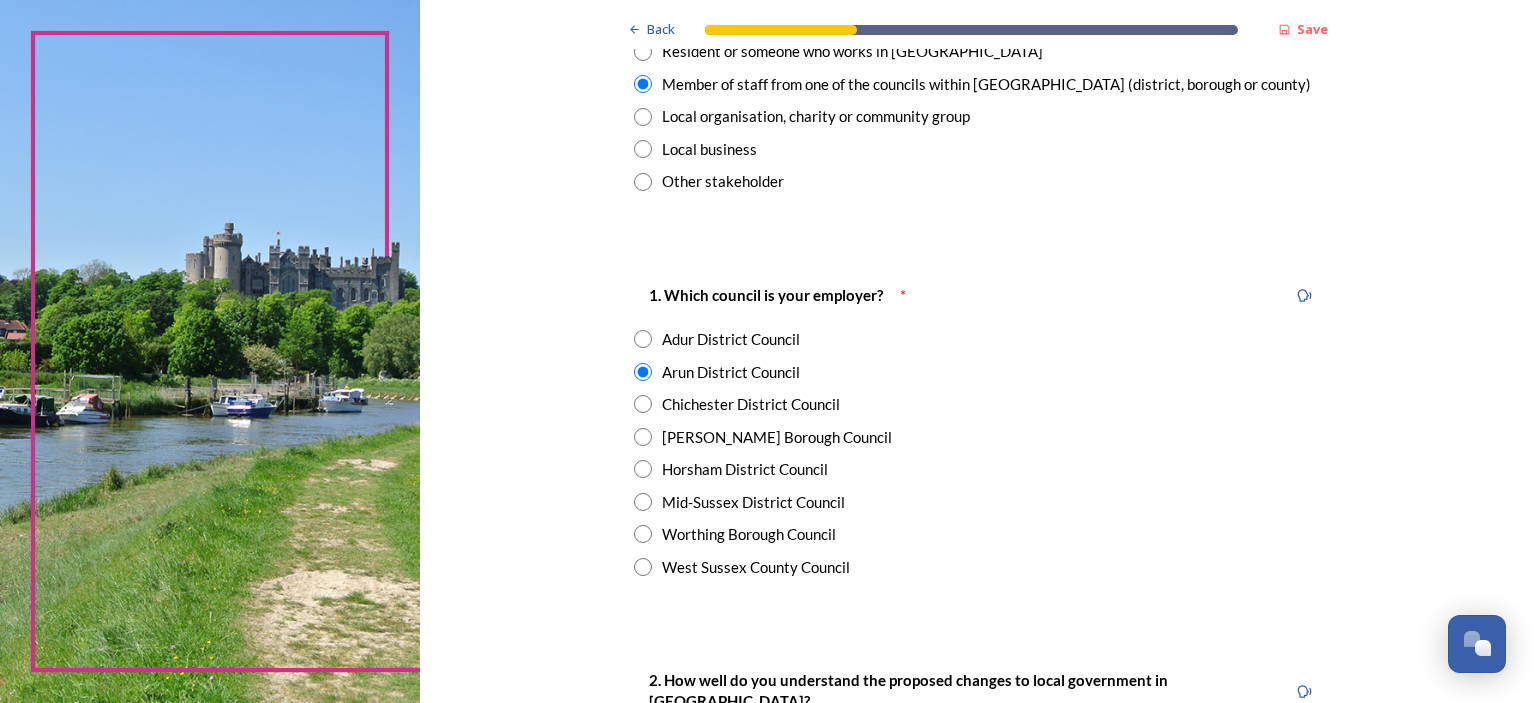 click at bounding box center (643, 372) 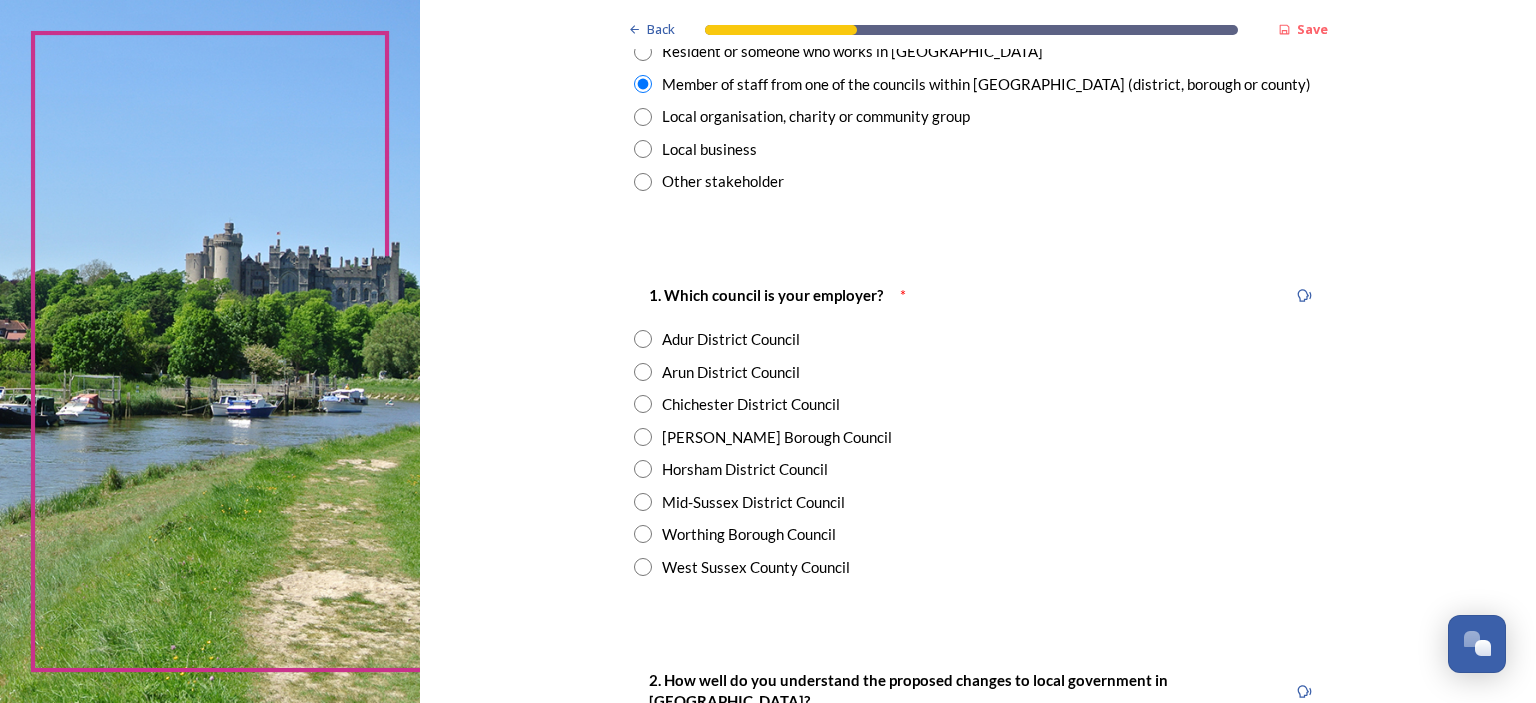 click at bounding box center (643, 469) 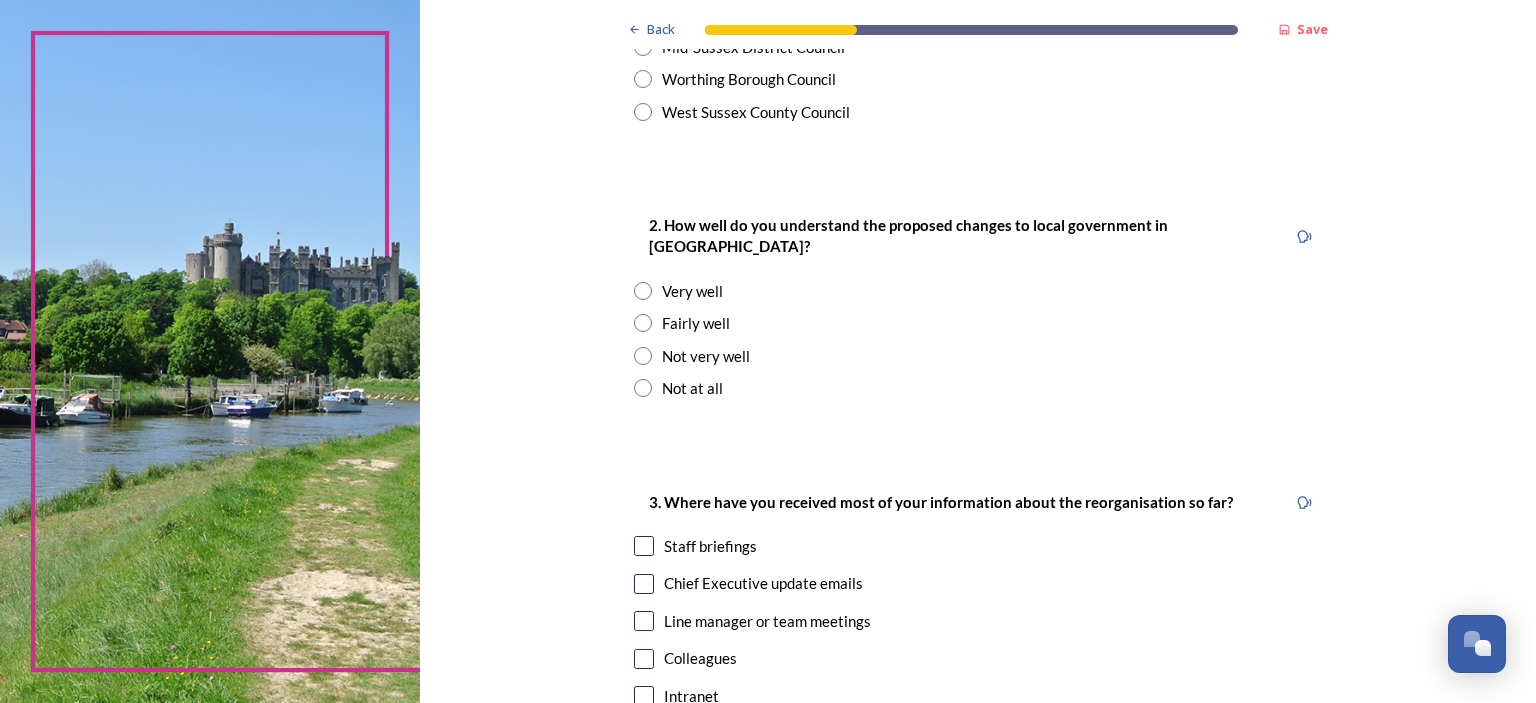 scroll, scrollTop: 700, scrollLeft: 0, axis: vertical 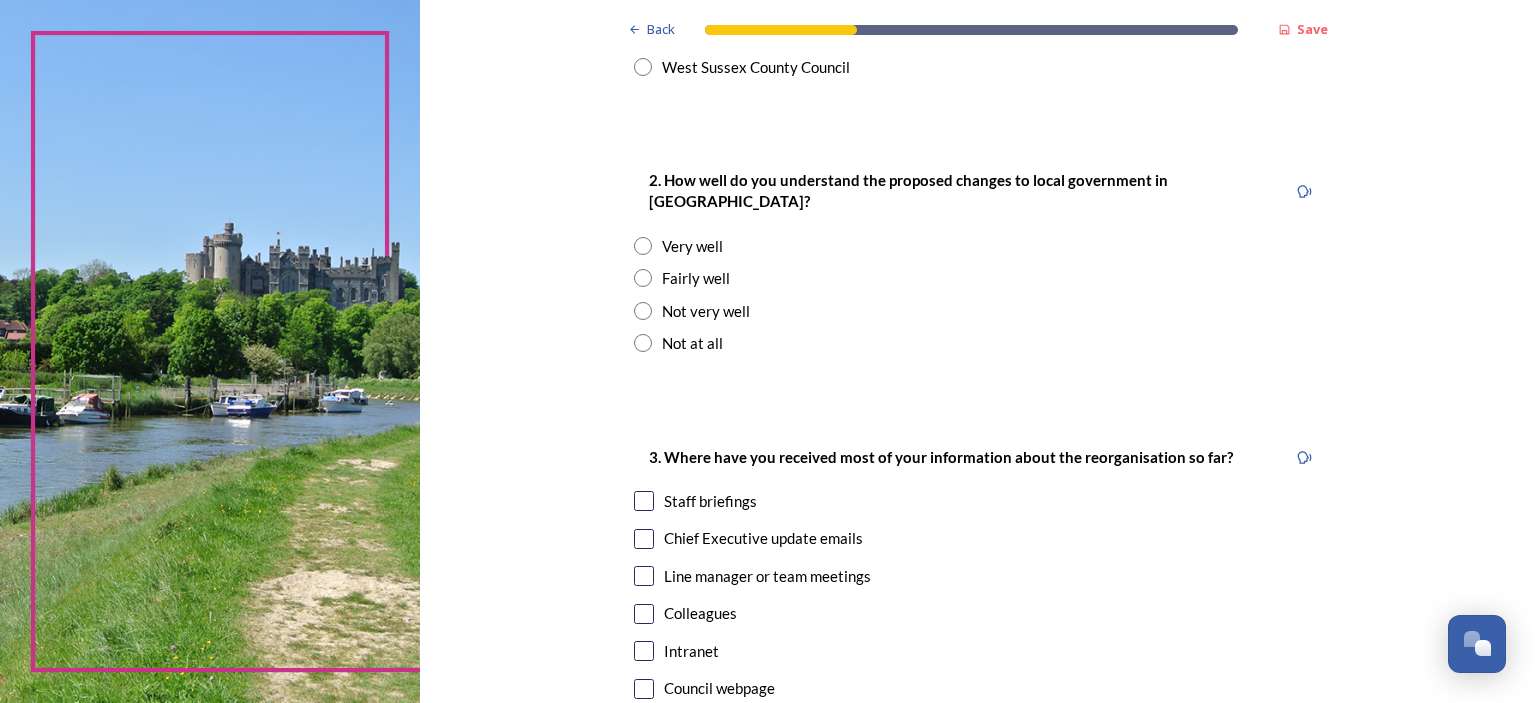 click at bounding box center (643, 278) 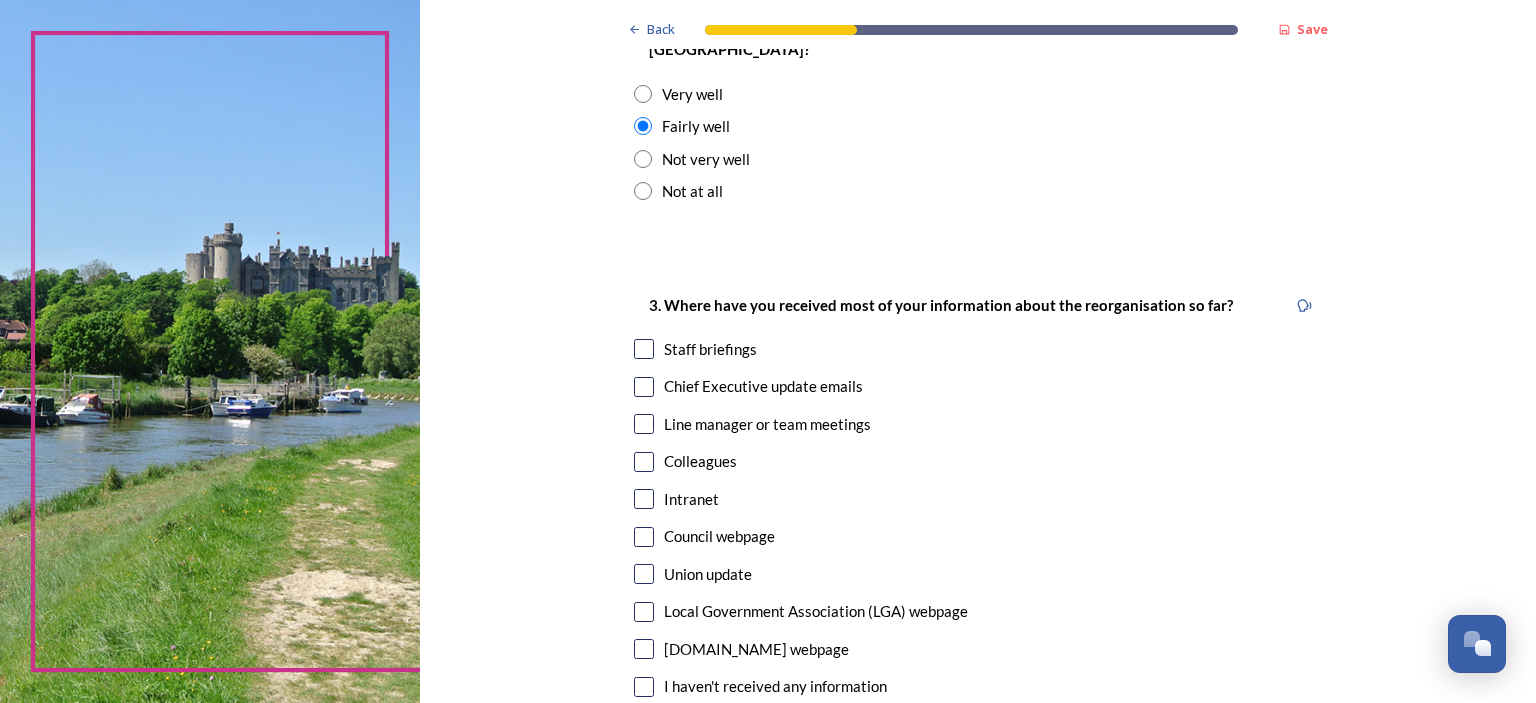 scroll, scrollTop: 900, scrollLeft: 0, axis: vertical 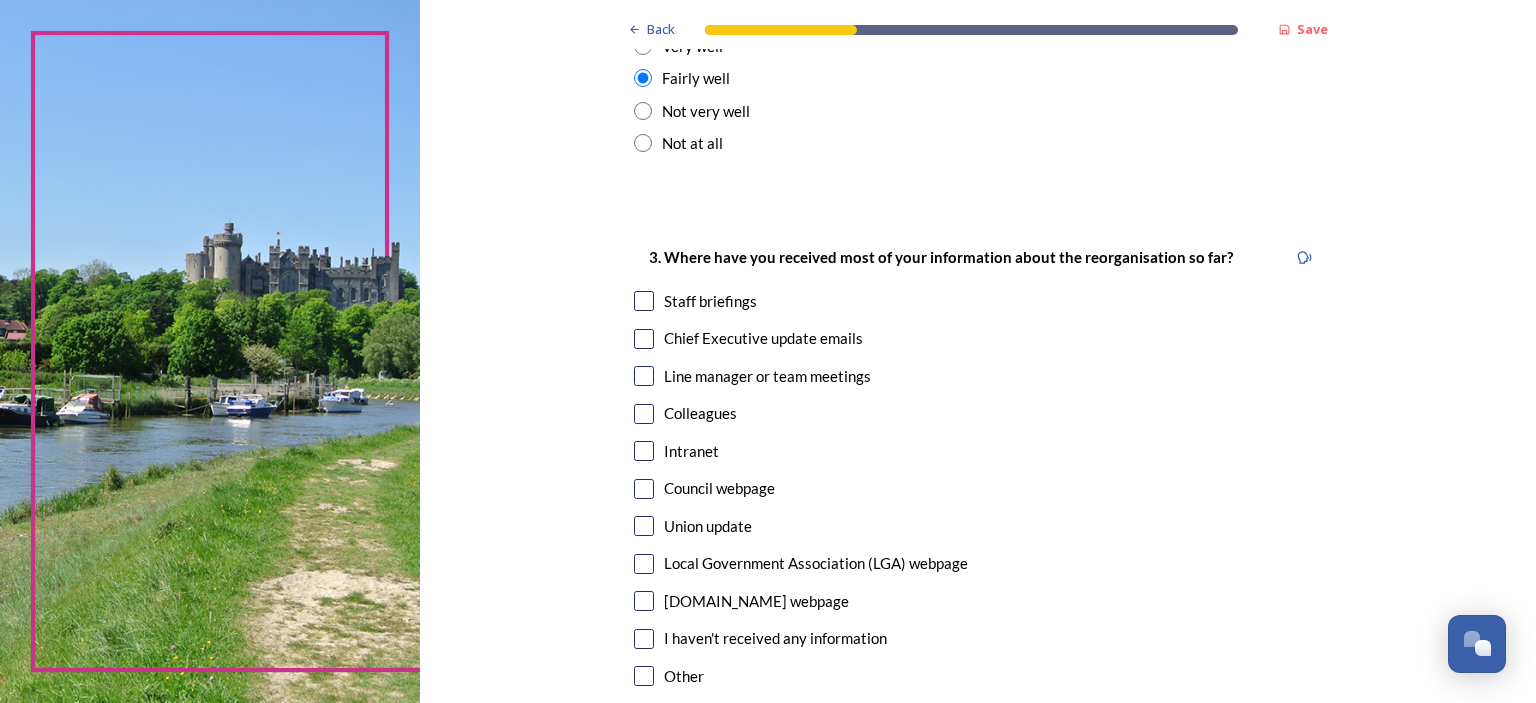 click at bounding box center (644, 301) 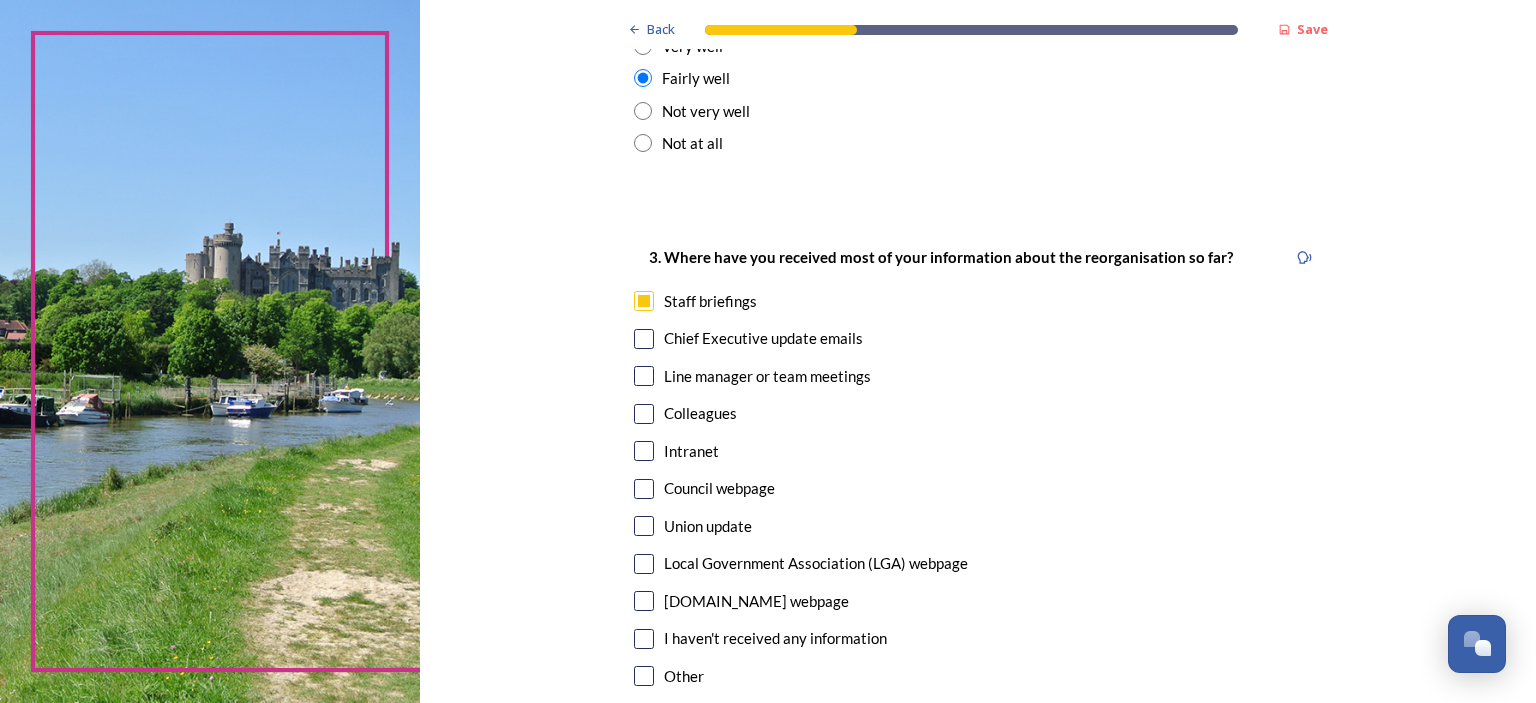 click at bounding box center (644, 339) 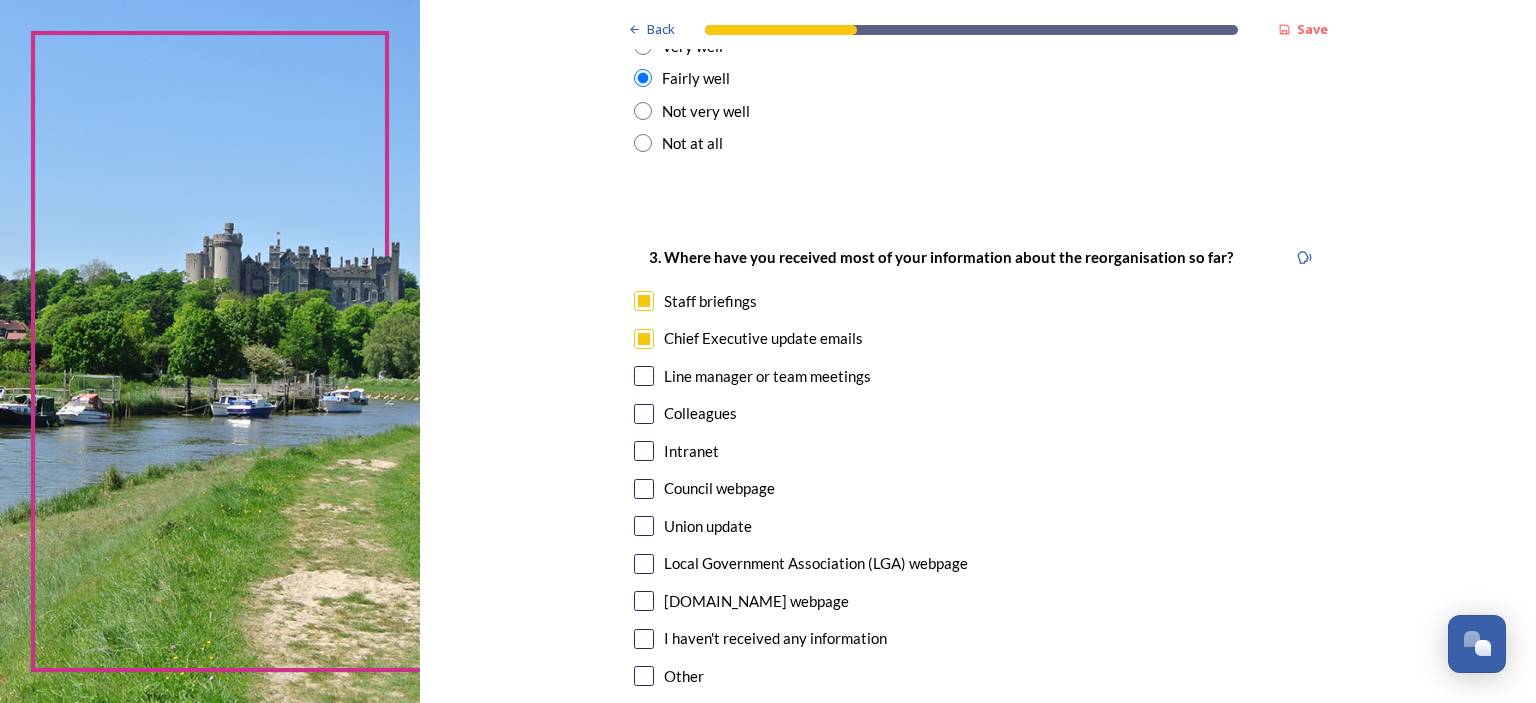 click at bounding box center [644, 451] 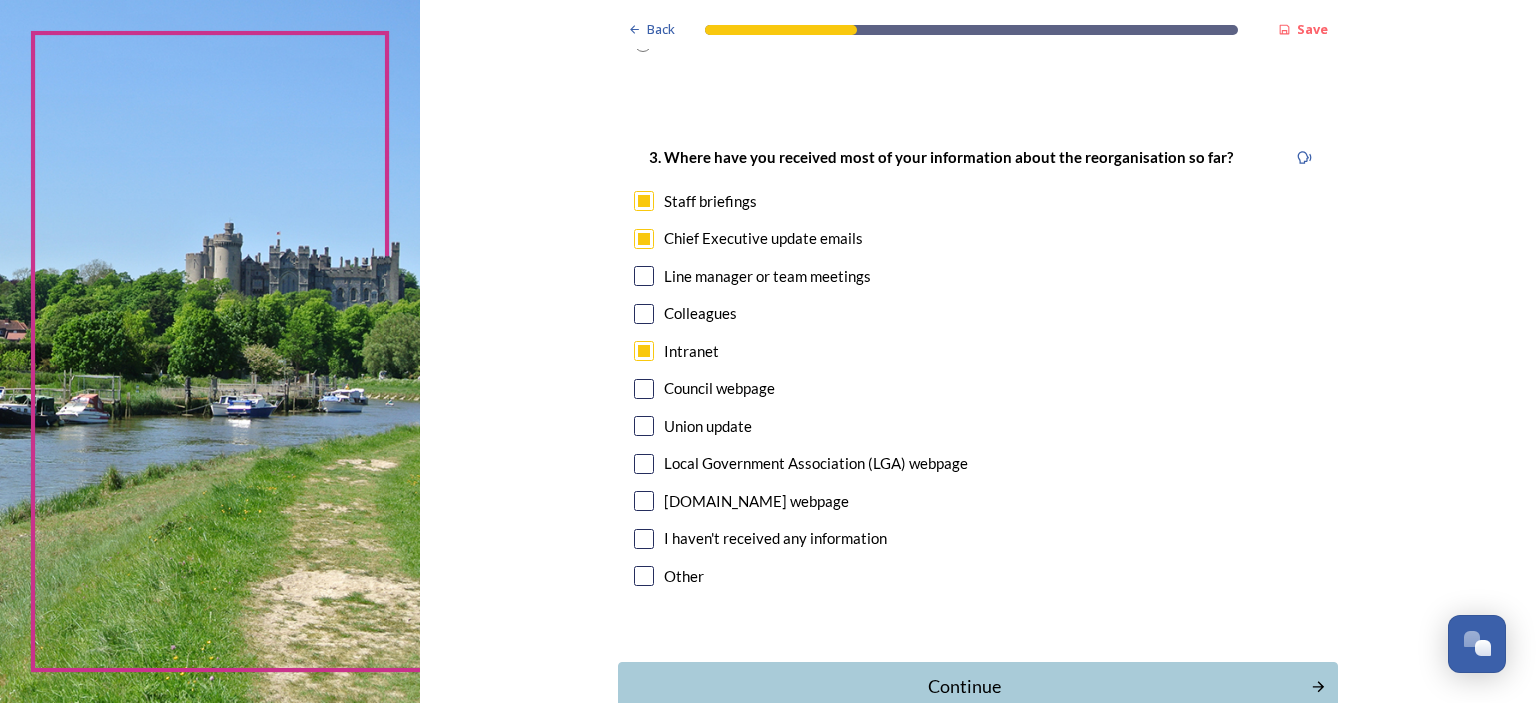 scroll, scrollTop: 1100, scrollLeft: 0, axis: vertical 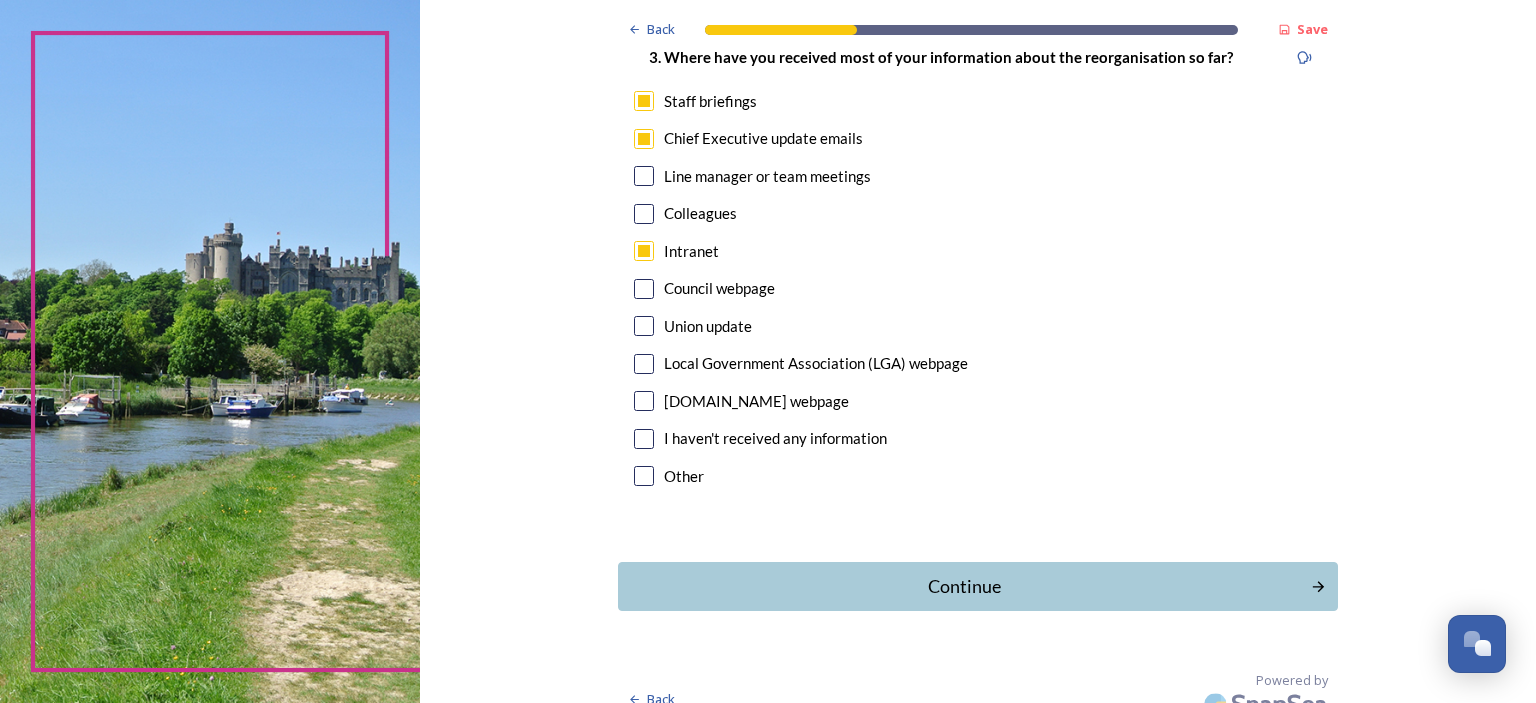 click at bounding box center (644, 176) 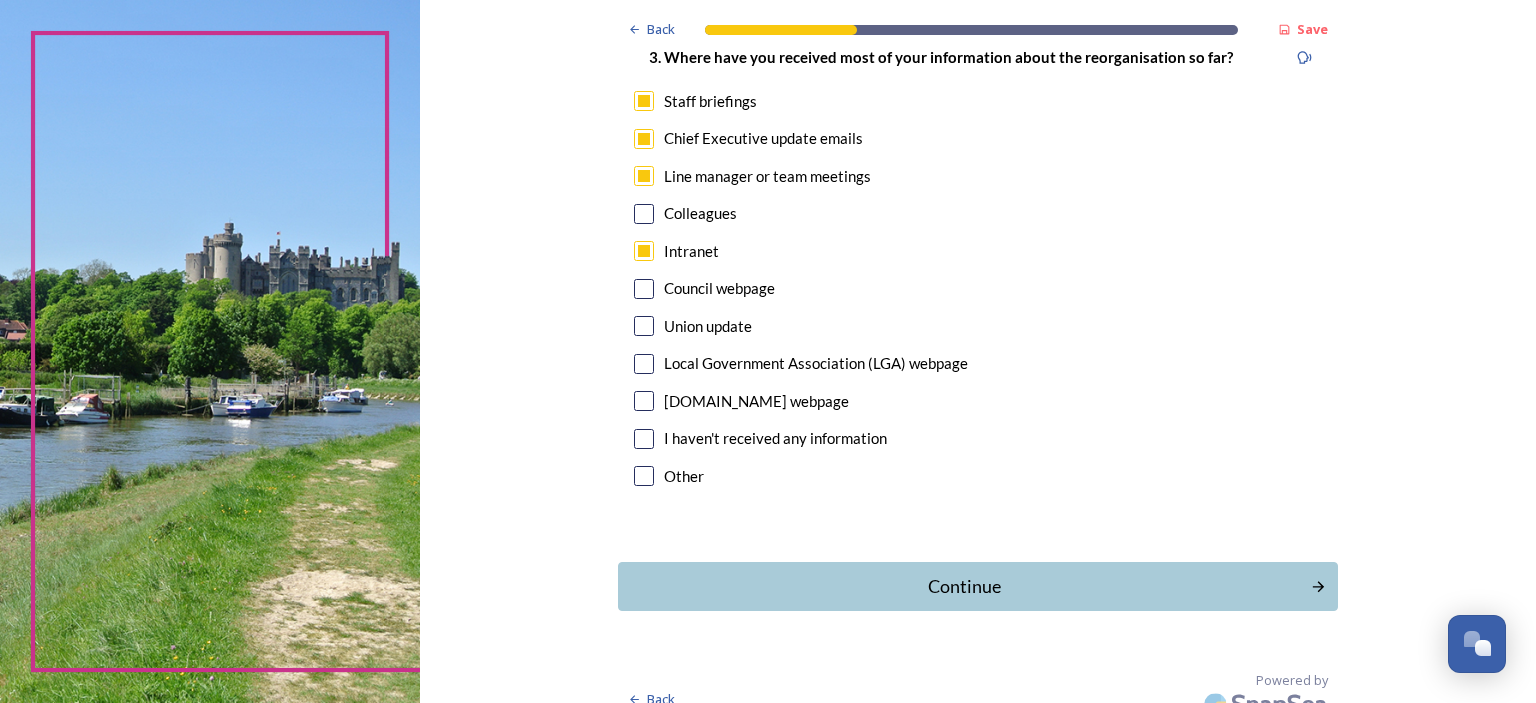 scroll, scrollTop: 1102, scrollLeft: 0, axis: vertical 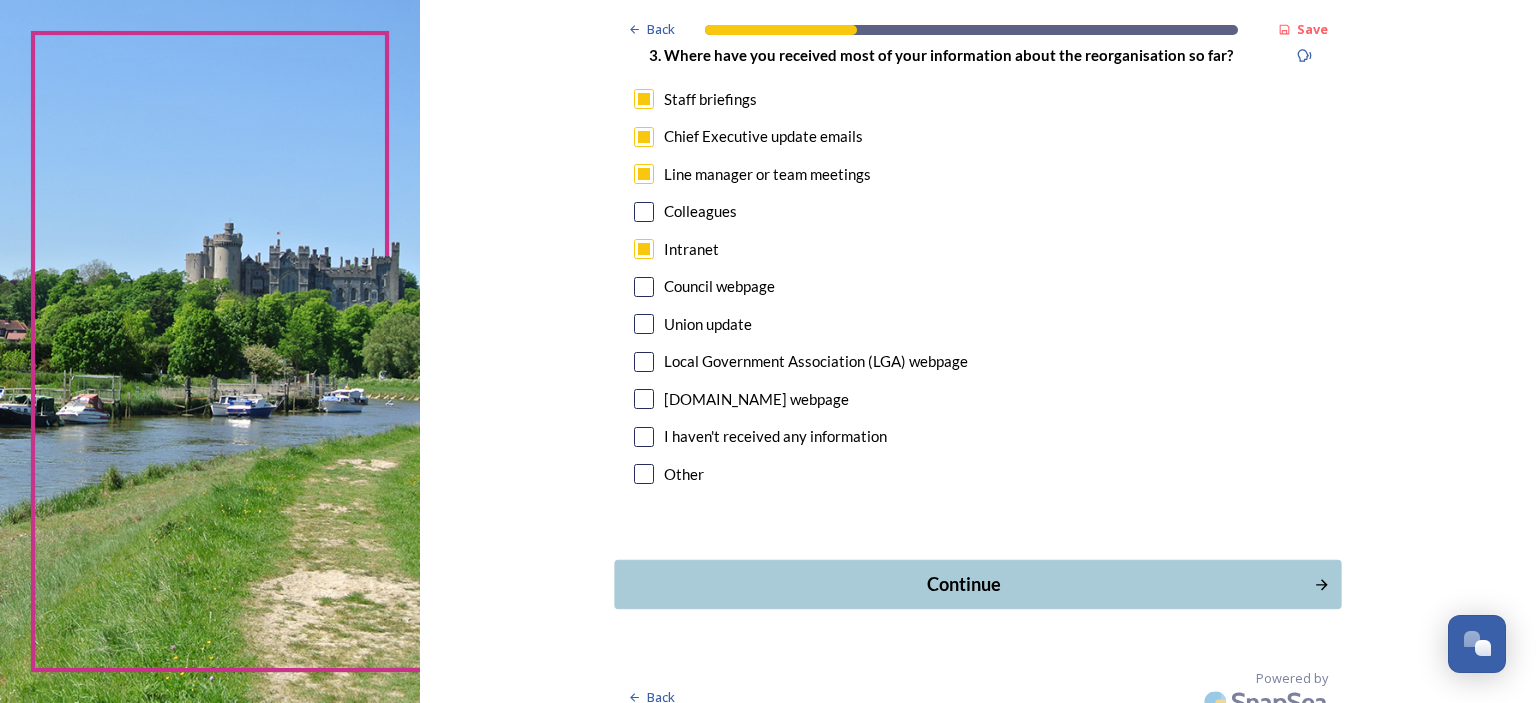 click on "Continue" at bounding box center [964, 584] 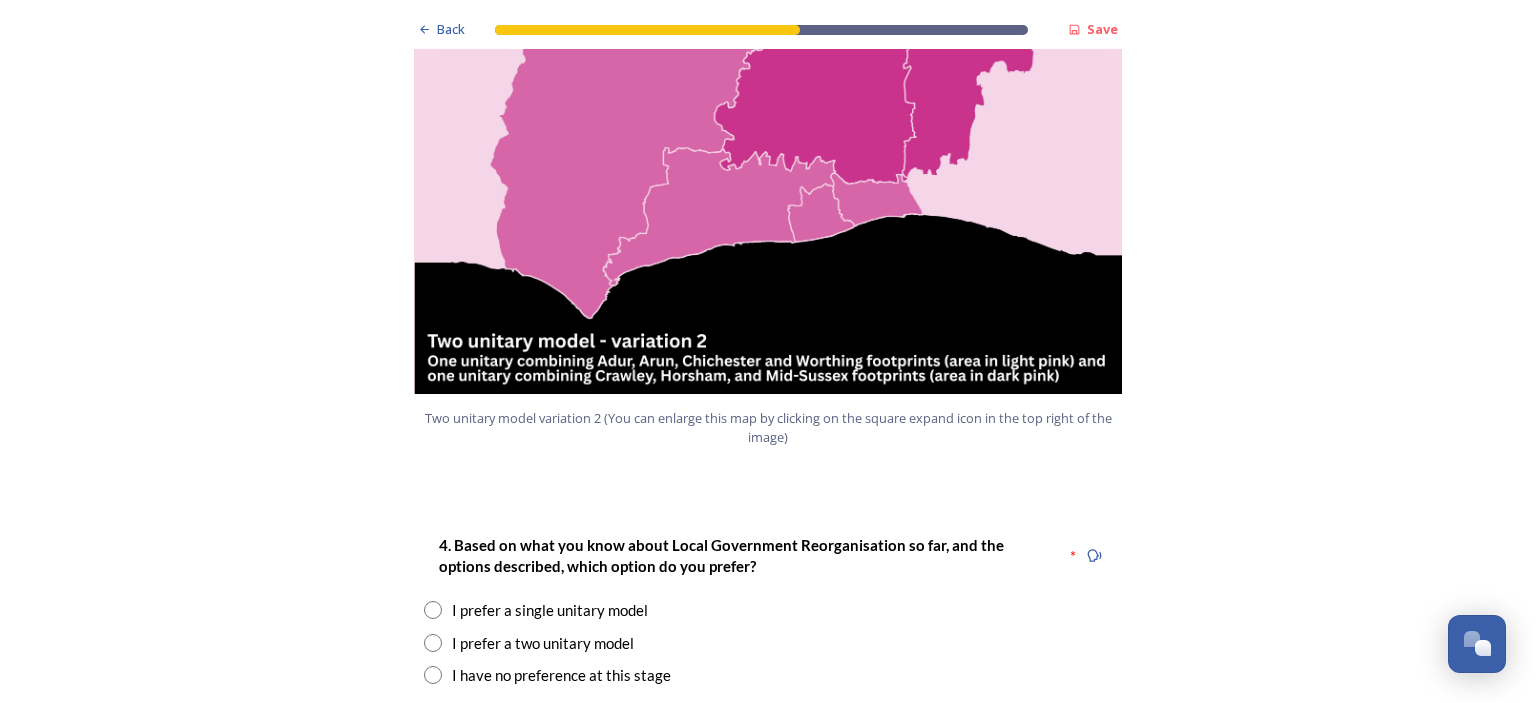 scroll, scrollTop: 2300, scrollLeft: 0, axis: vertical 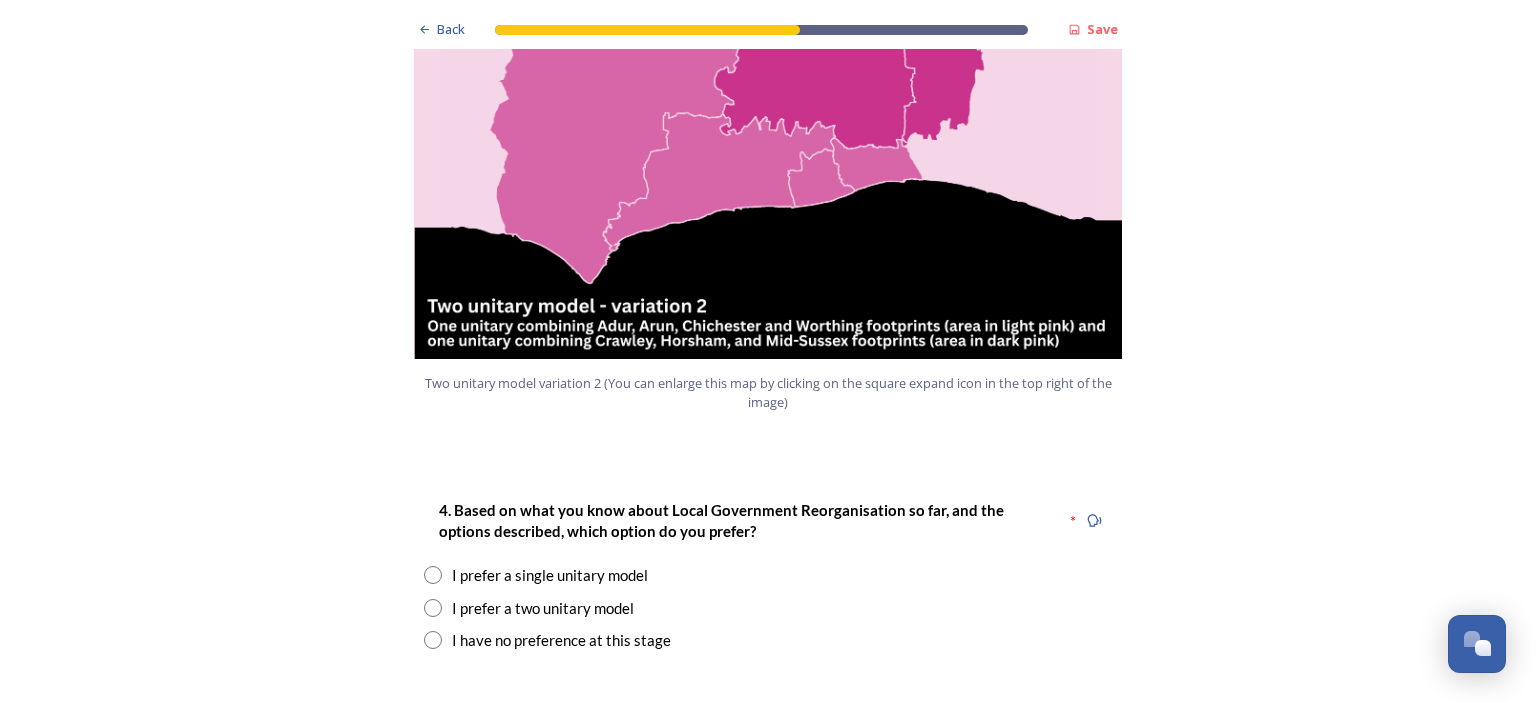 click at bounding box center [433, 608] 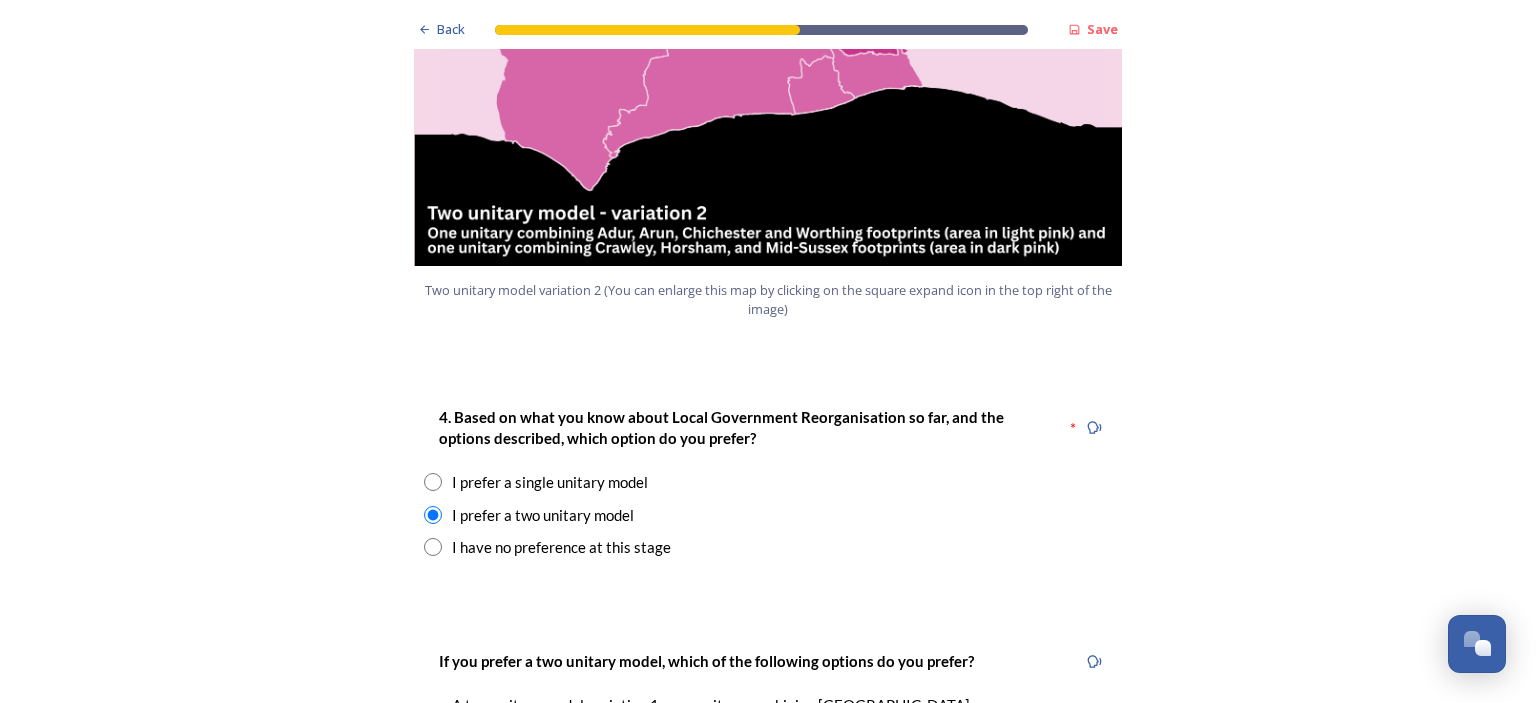scroll, scrollTop: 2400, scrollLeft: 0, axis: vertical 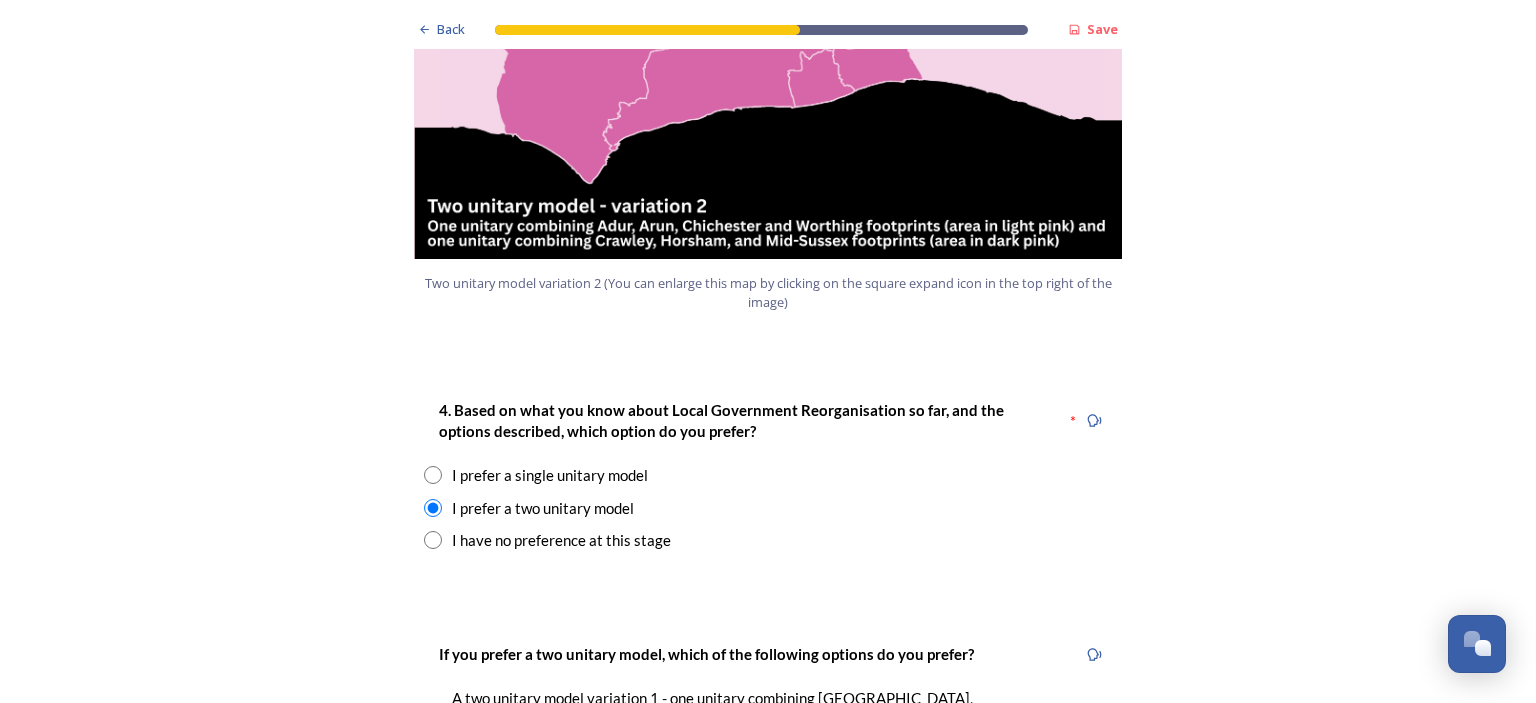 click on "I have no preference at this stage" at bounding box center (561, 540) 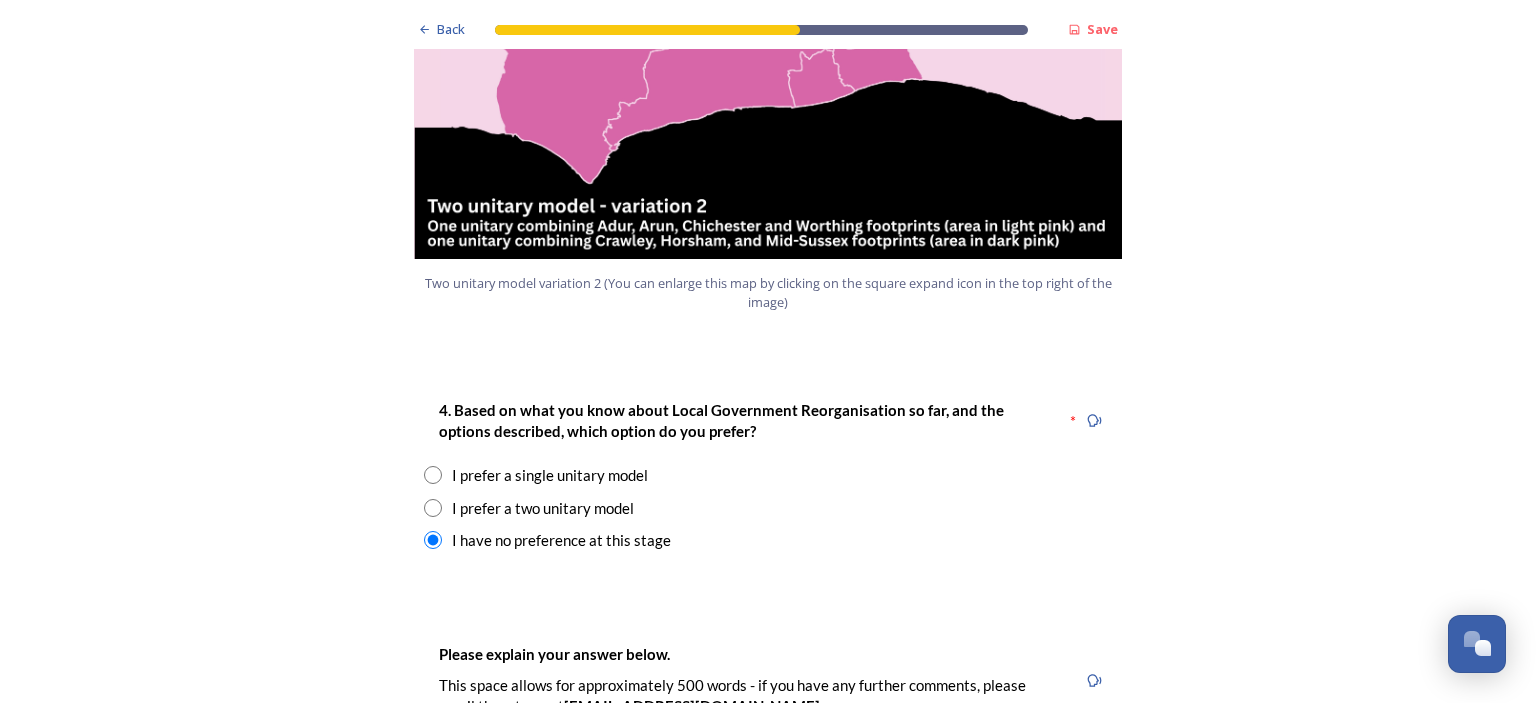 click at bounding box center [433, 508] 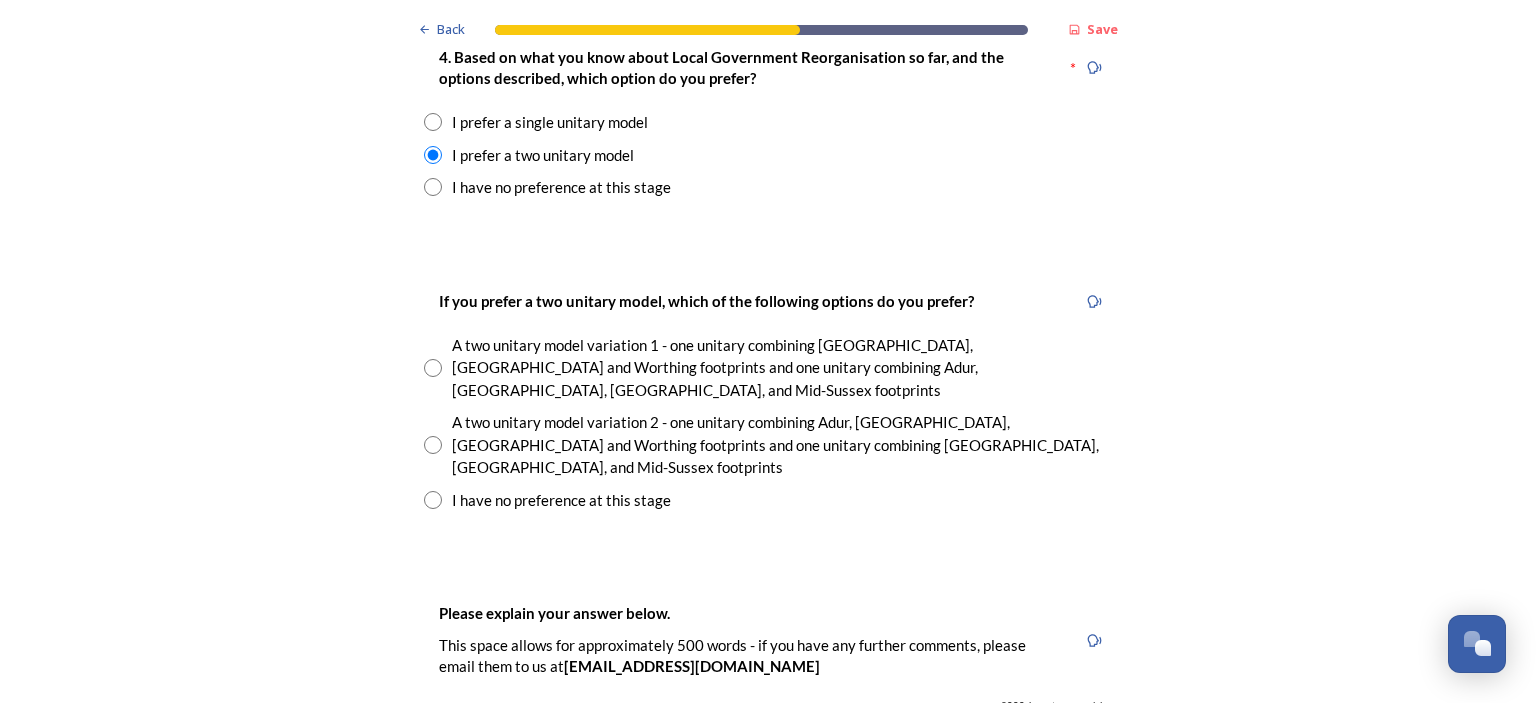 scroll, scrollTop: 2800, scrollLeft: 0, axis: vertical 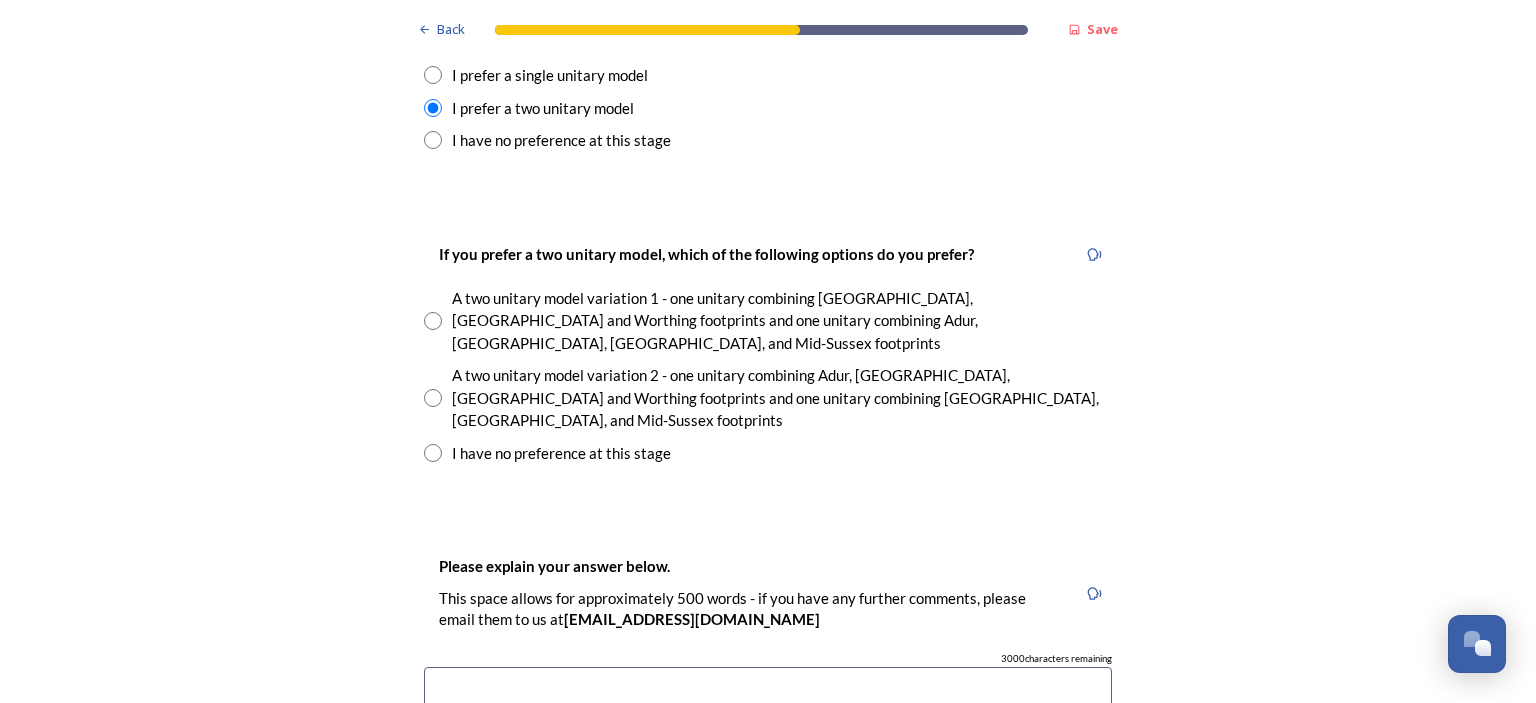 click at bounding box center [433, 453] 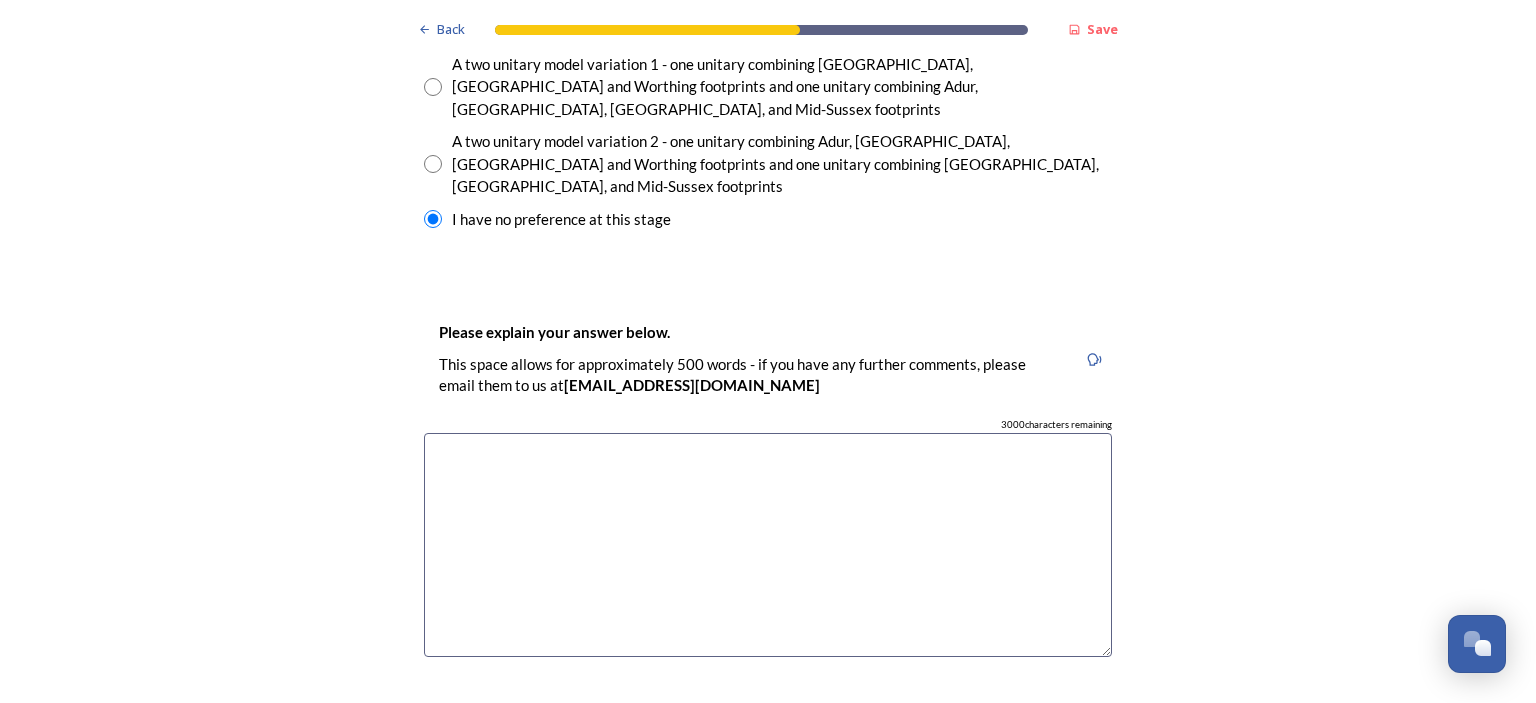 scroll, scrollTop: 3000, scrollLeft: 0, axis: vertical 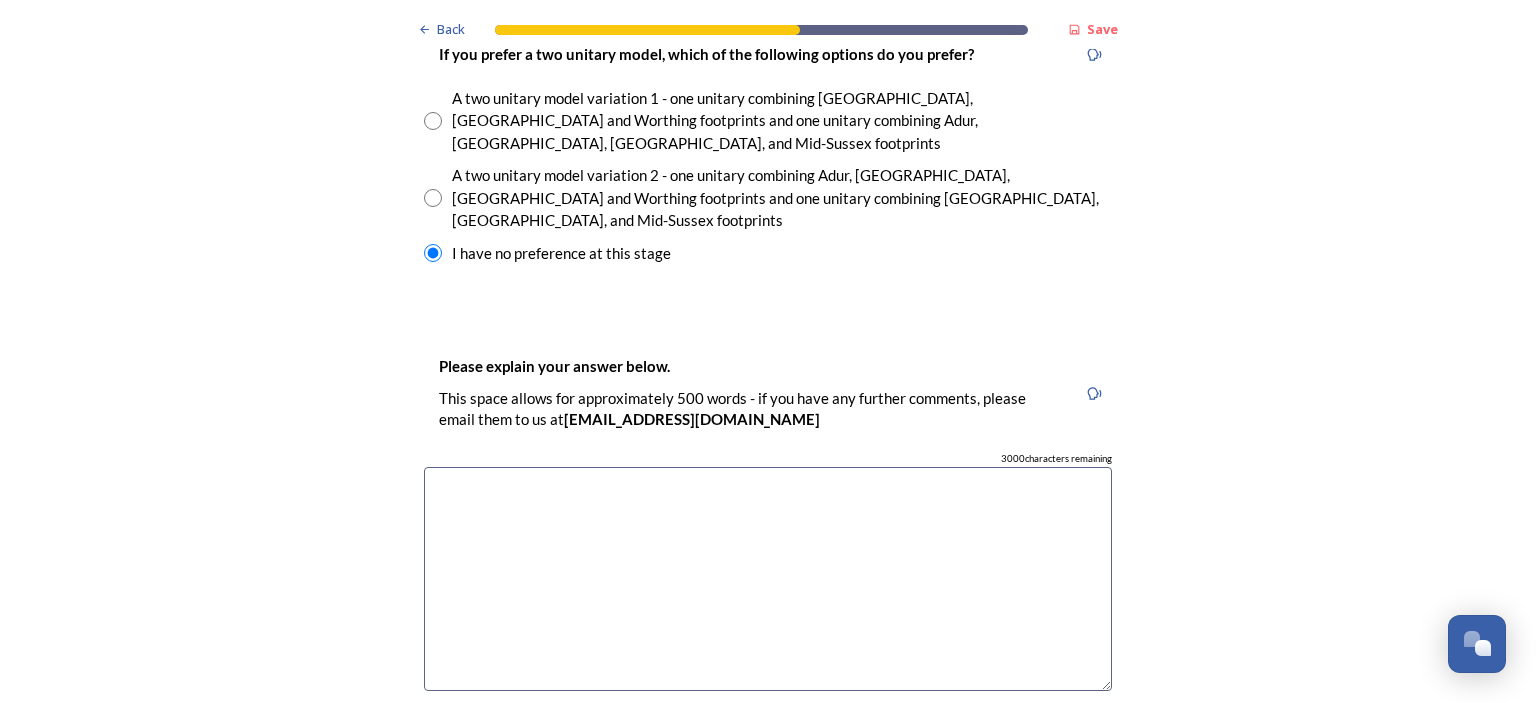 click at bounding box center [768, 579] 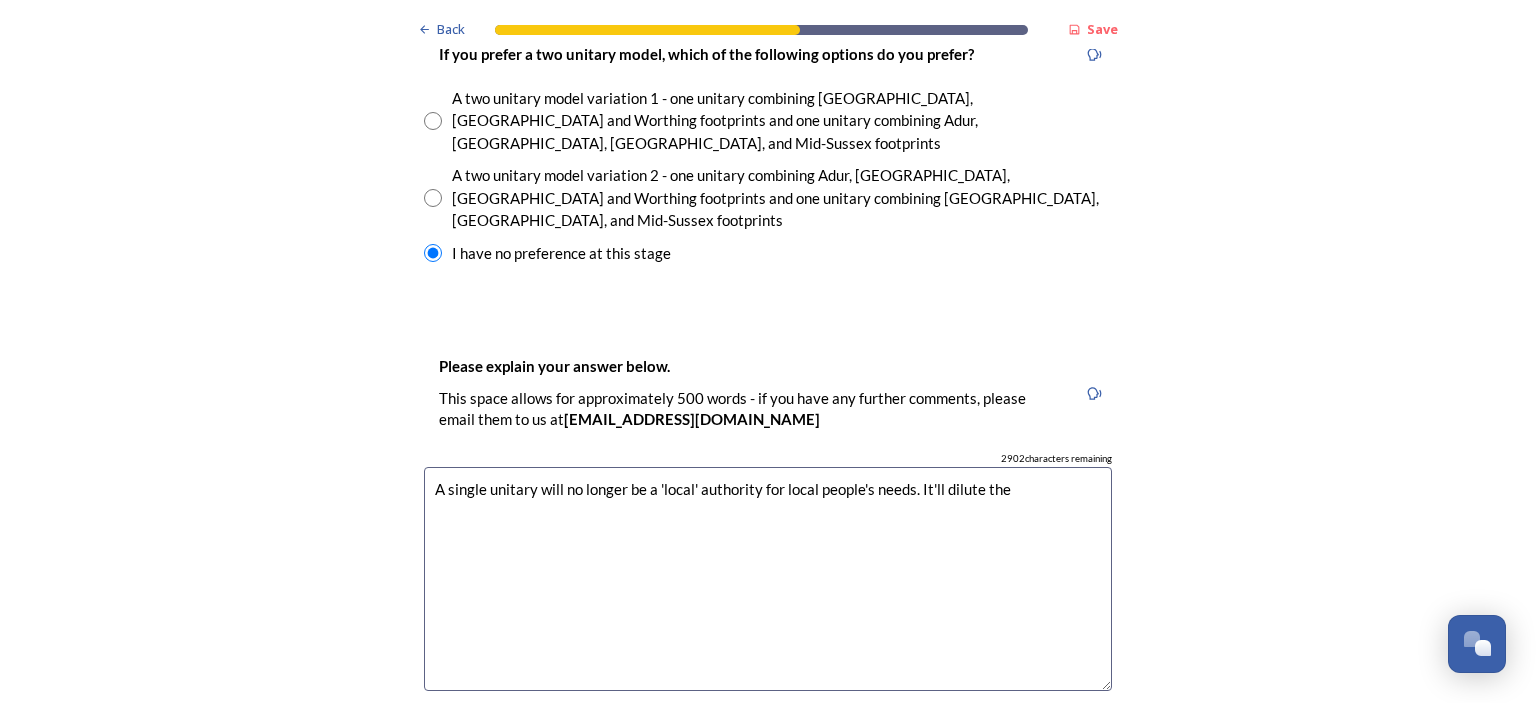 click on "A single unitary will no longer be a 'local' authority for local people's needs. It'll dilute the" at bounding box center (768, 579) 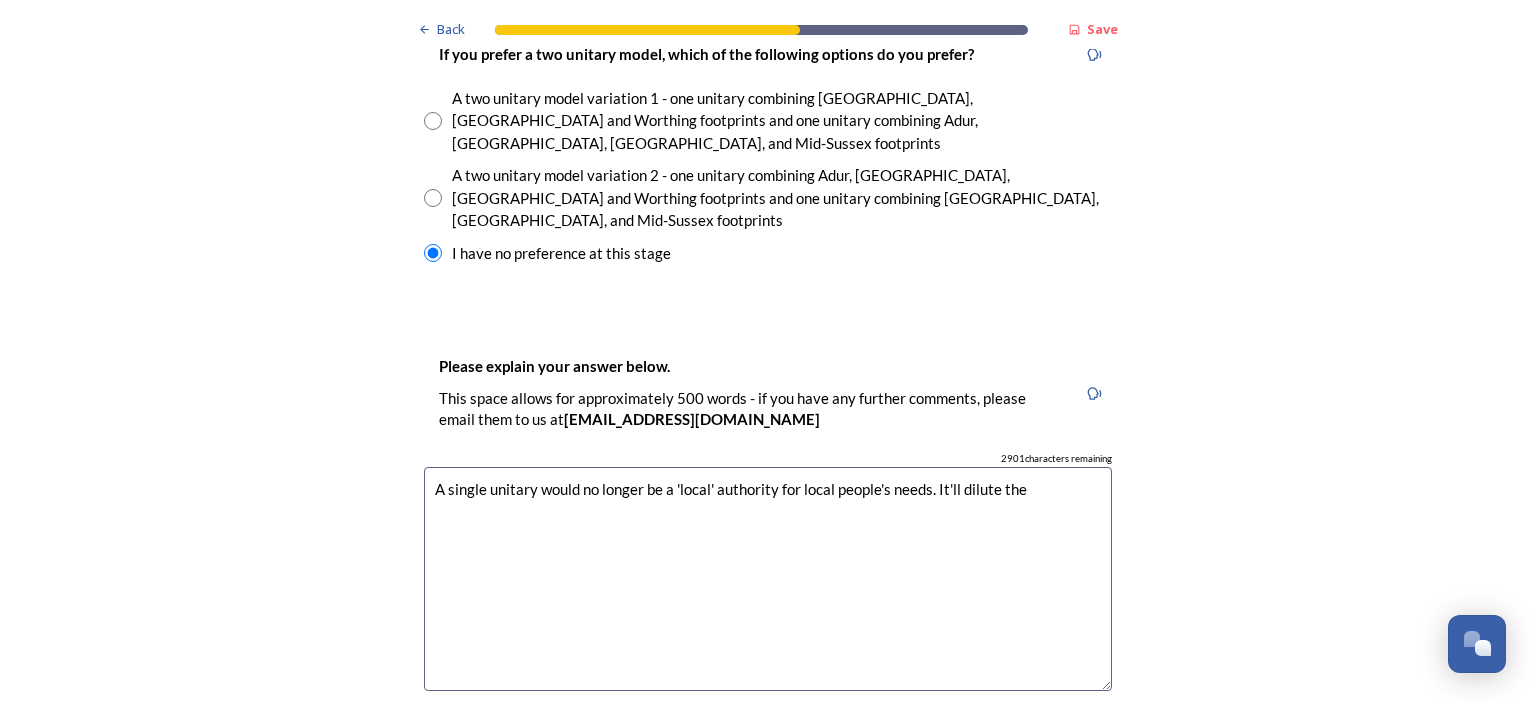 drag, startPoint x: 1022, startPoint y: 382, endPoint x: 985, endPoint y: 376, distance: 37.48333 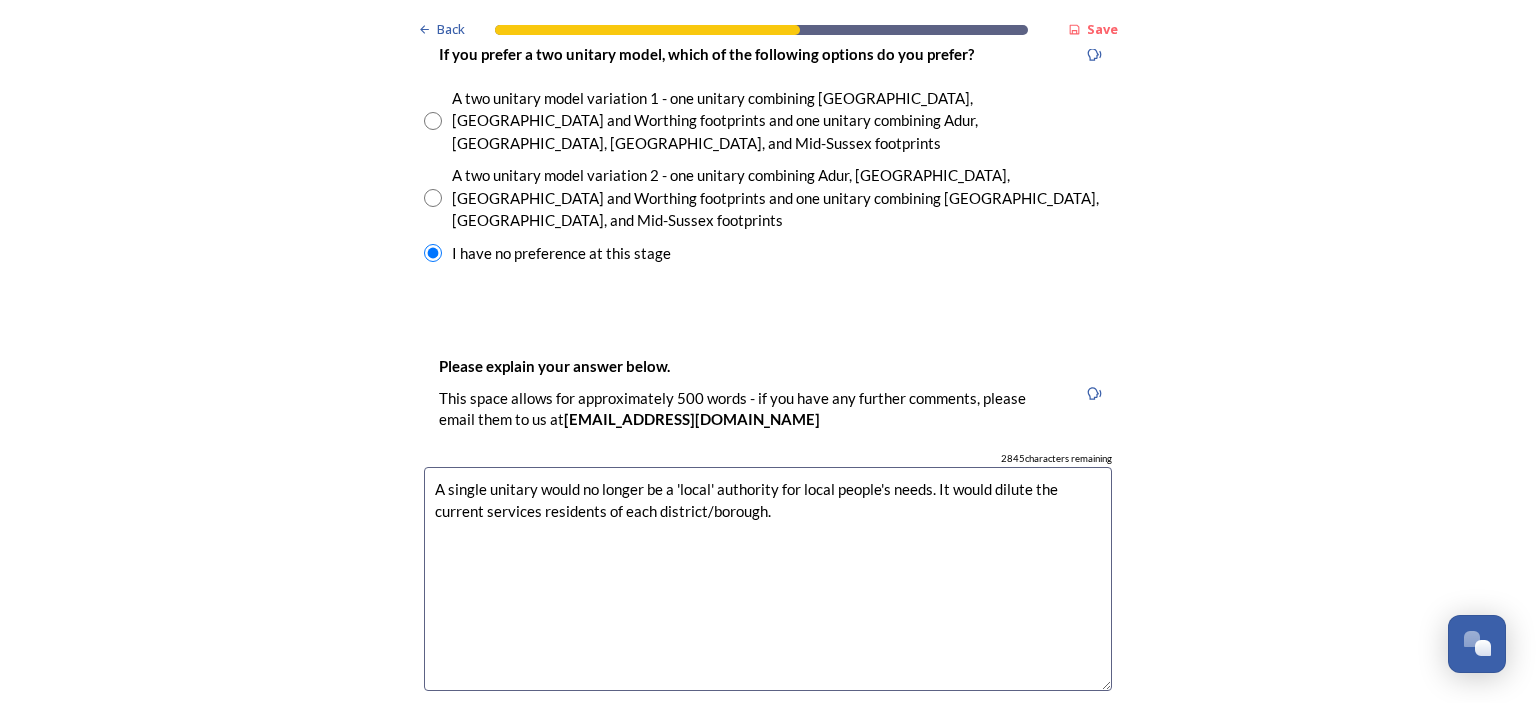 click on "A single unitary would no longer be a 'local' authority for local people's needs. It would dilute the current services residents of each district/borough." at bounding box center (768, 579) 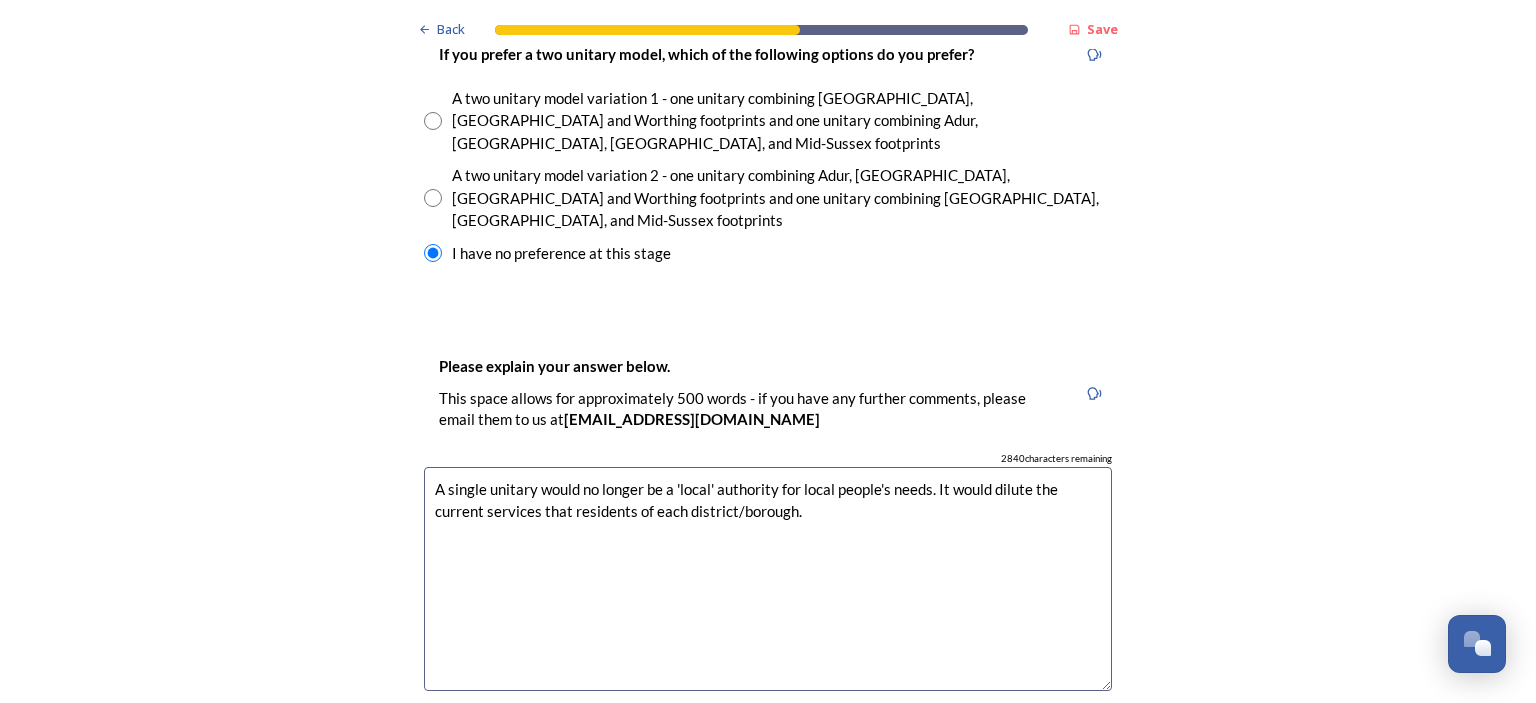 click on "A single unitary would no longer be a 'local' authority for local people's needs. It would dilute the current services that residents of each district/borough." at bounding box center [768, 579] 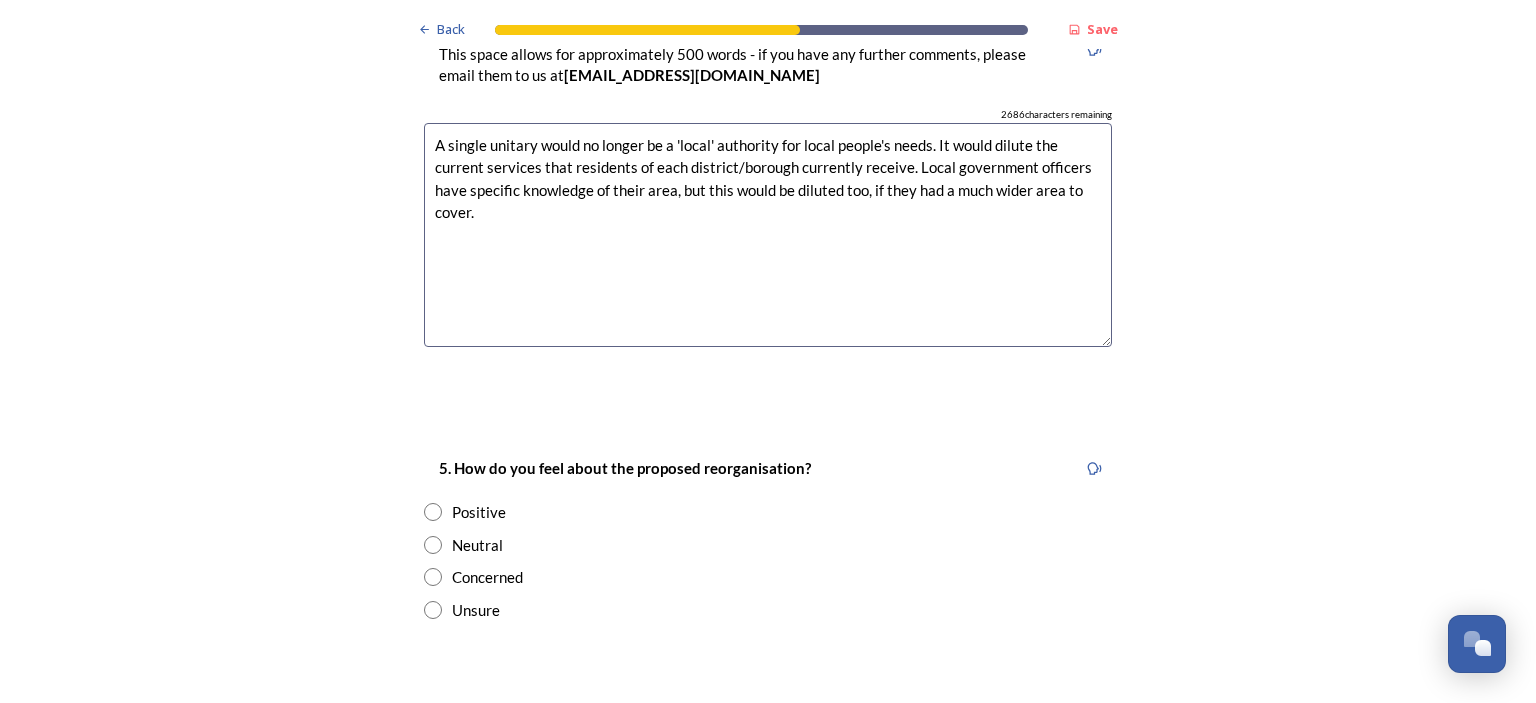 scroll, scrollTop: 3400, scrollLeft: 0, axis: vertical 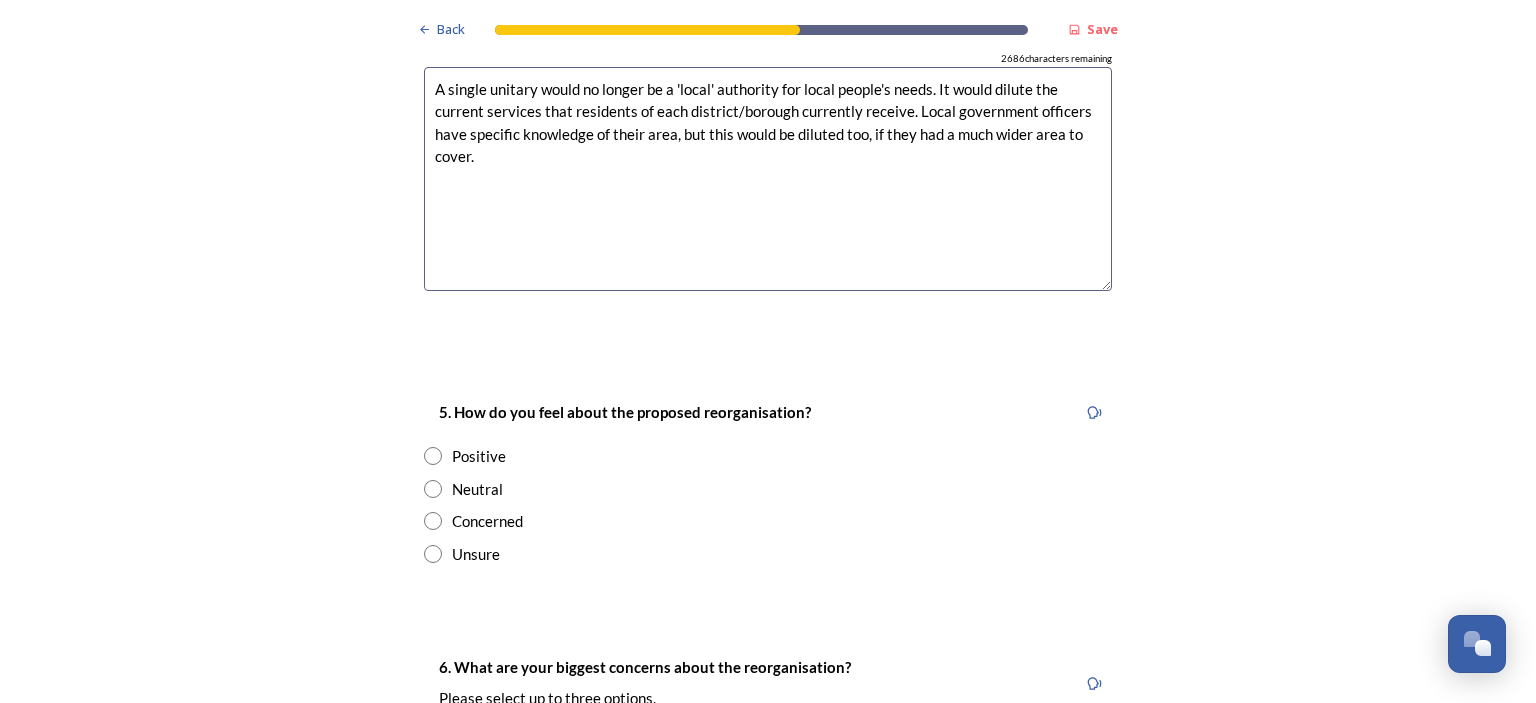 type on "A single unitary would no longer be a 'local' authority for local people's needs. It would dilute the current services that residents of each district/borough currently receive. Local government officers have specific knowledge of their area, but this would be diluted too, if they had a much wider area to cover." 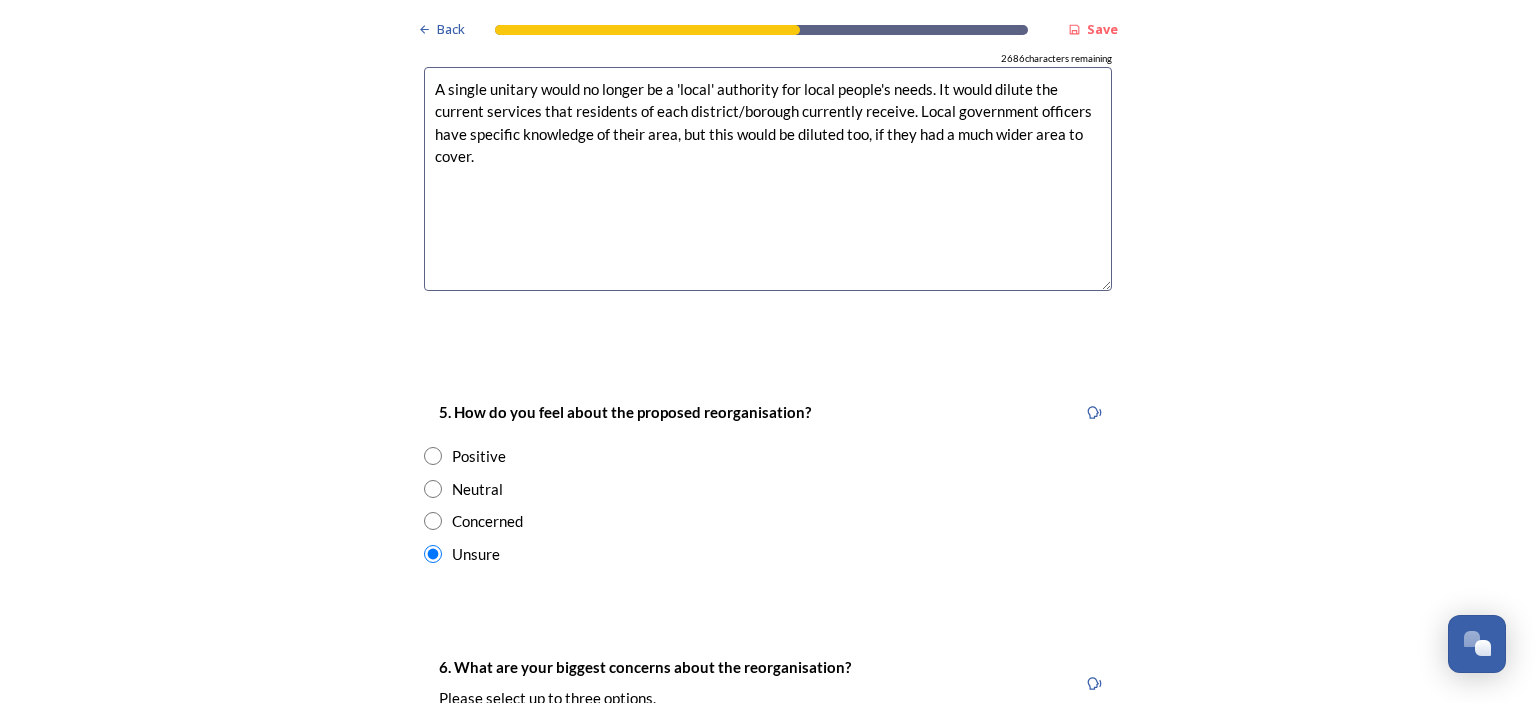 click at bounding box center (433, 521) 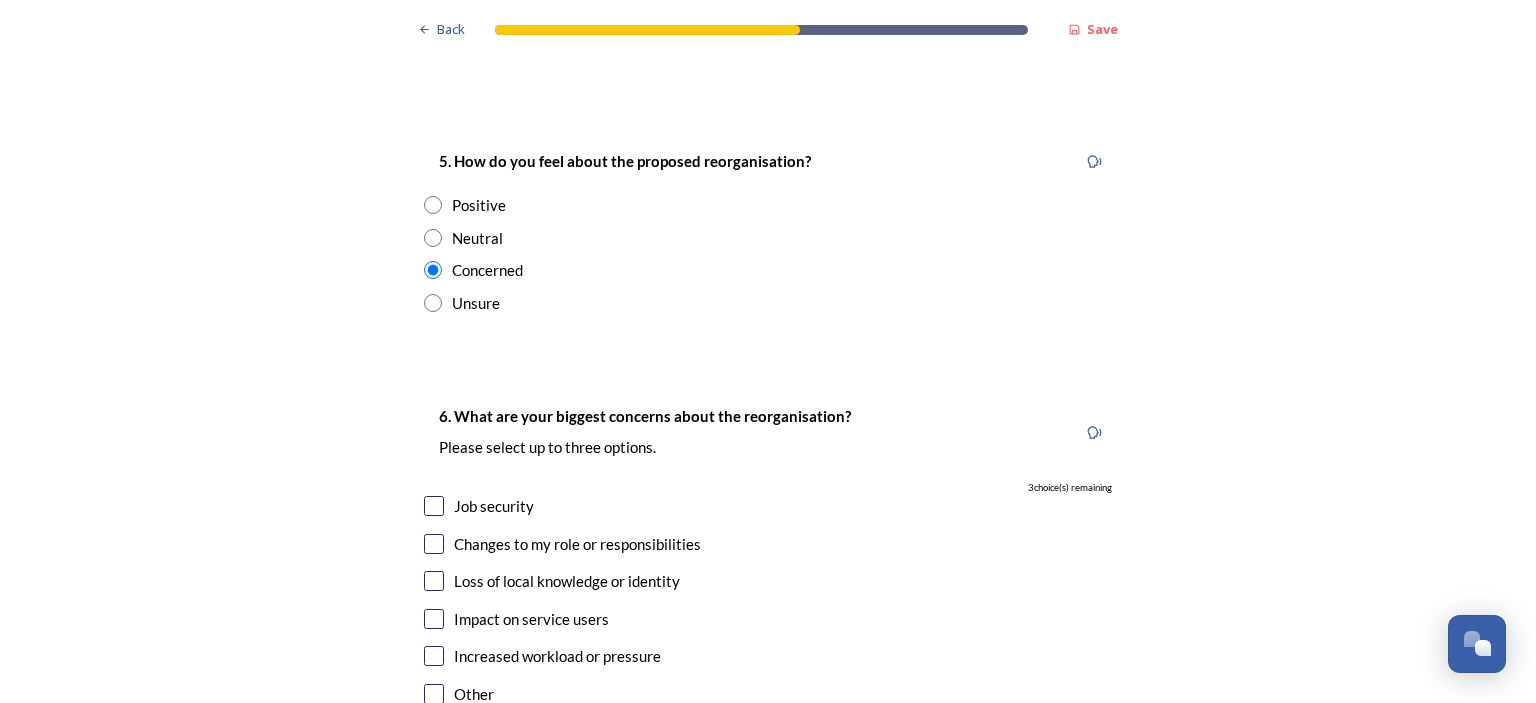 scroll, scrollTop: 3700, scrollLeft: 0, axis: vertical 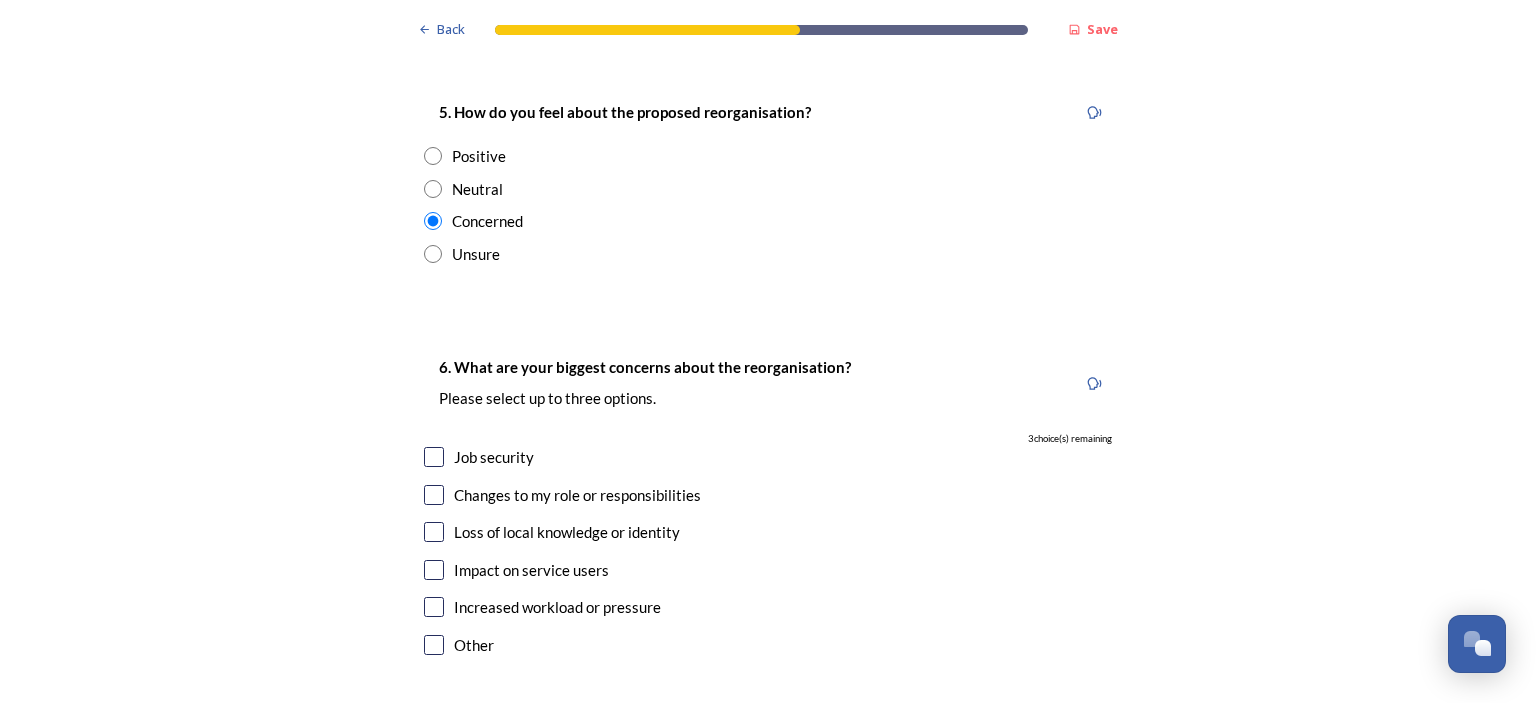 click at bounding box center [434, 495] 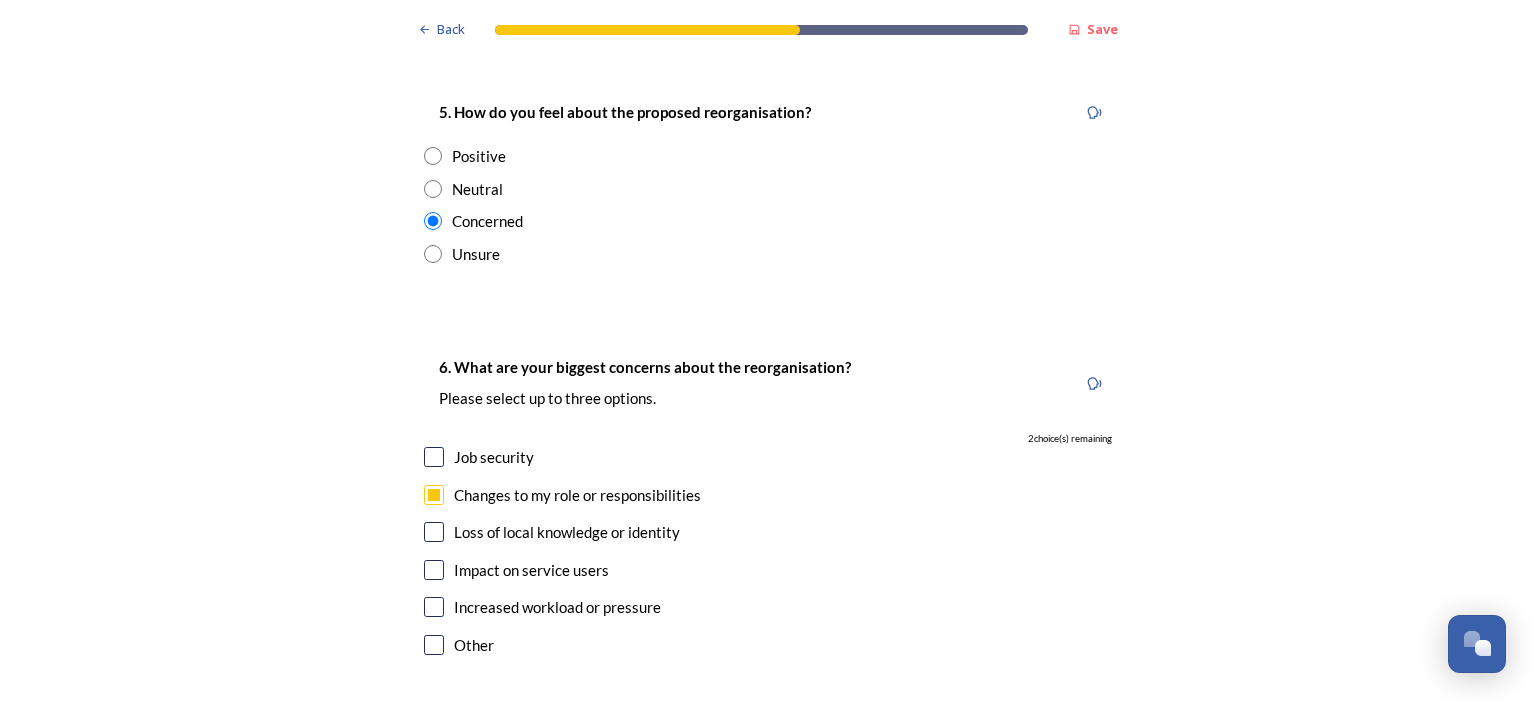 click at bounding box center (434, 532) 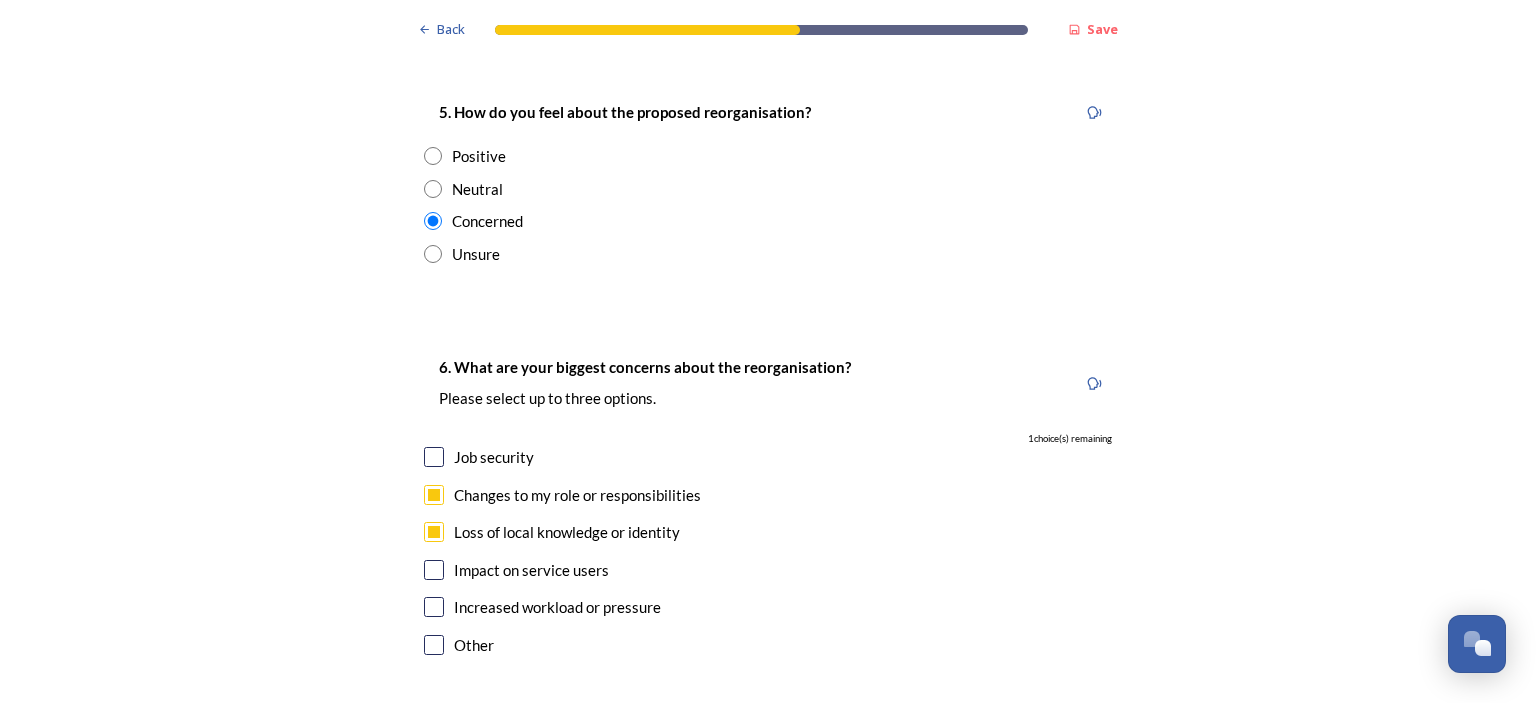 click at bounding box center (434, 570) 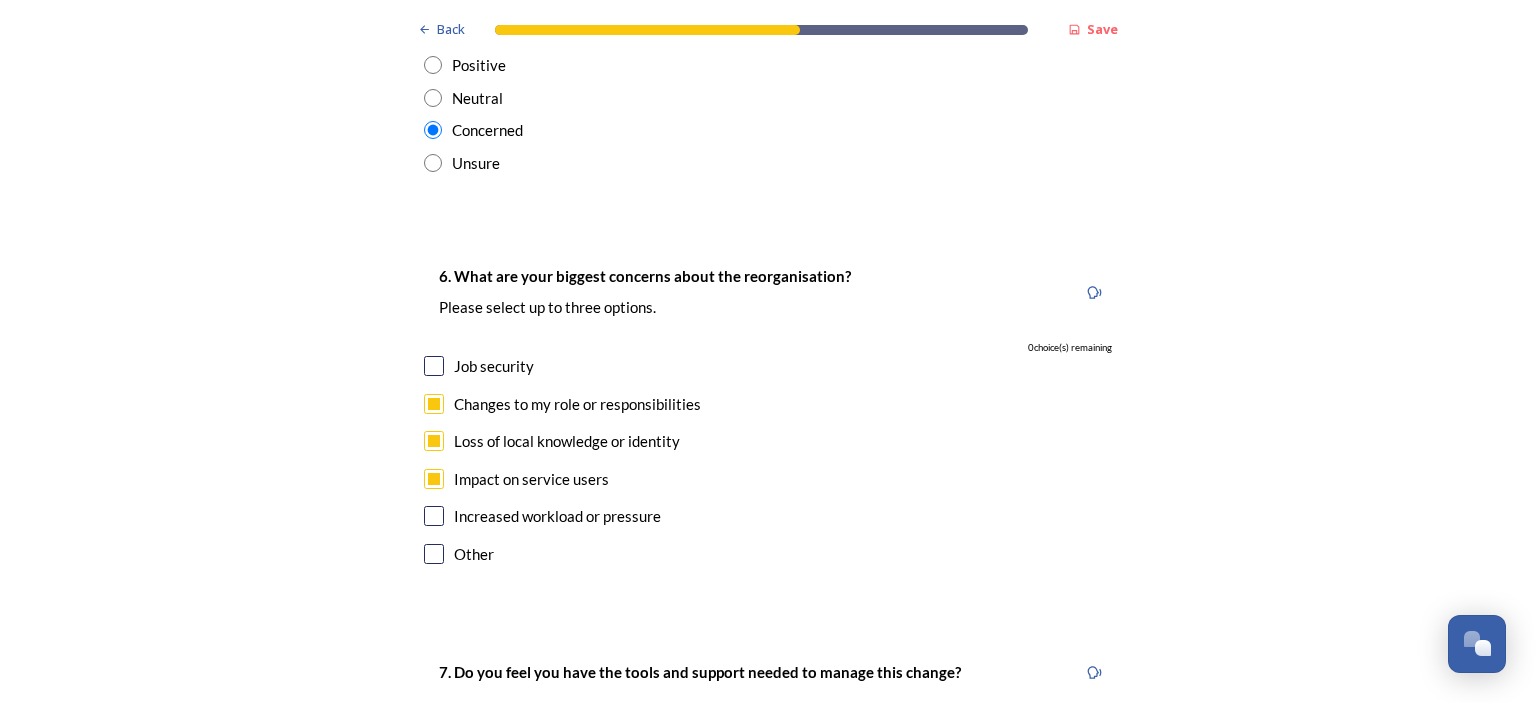 scroll, scrollTop: 3900, scrollLeft: 0, axis: vertical 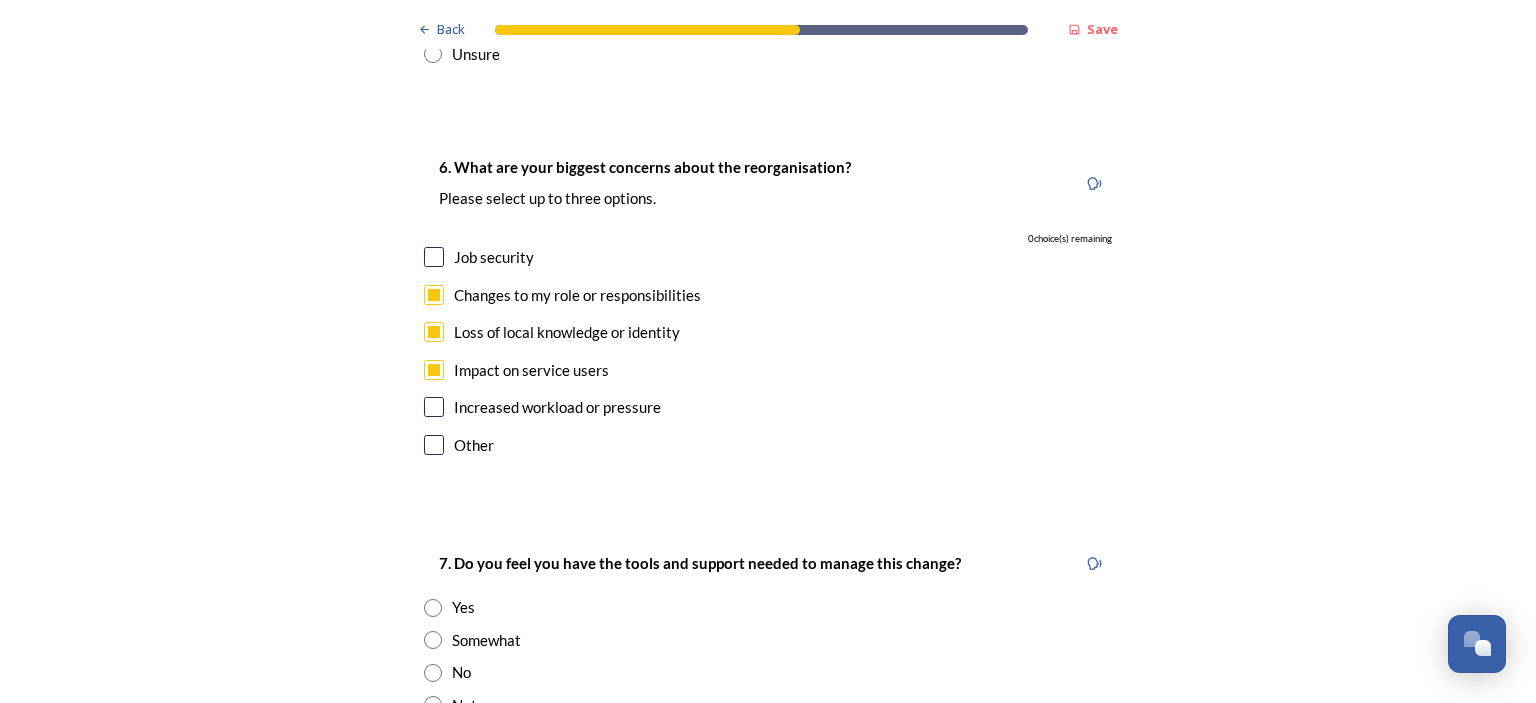 click at bounding box center (433, 640) 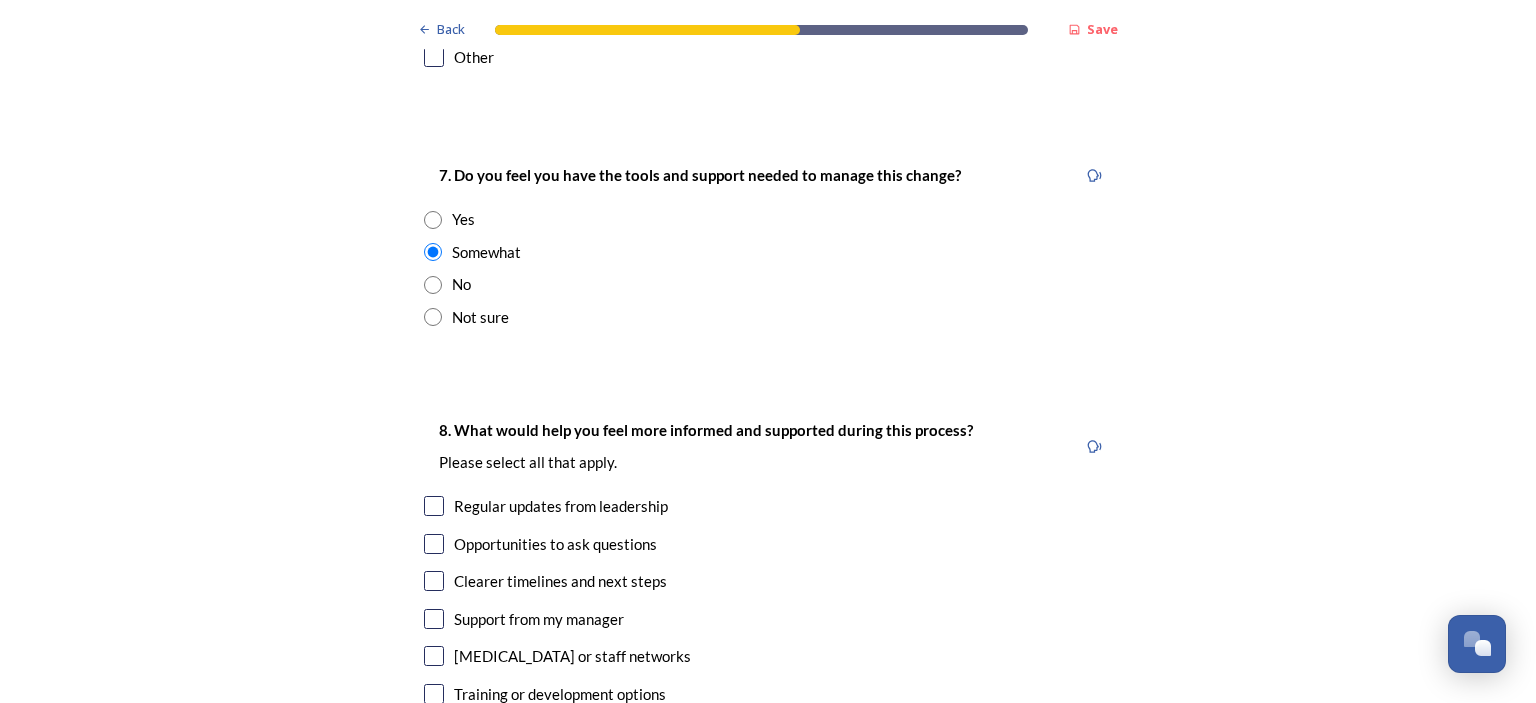 scroll, scrollTop: 4300, scrollLeft: 0, axis: vertical 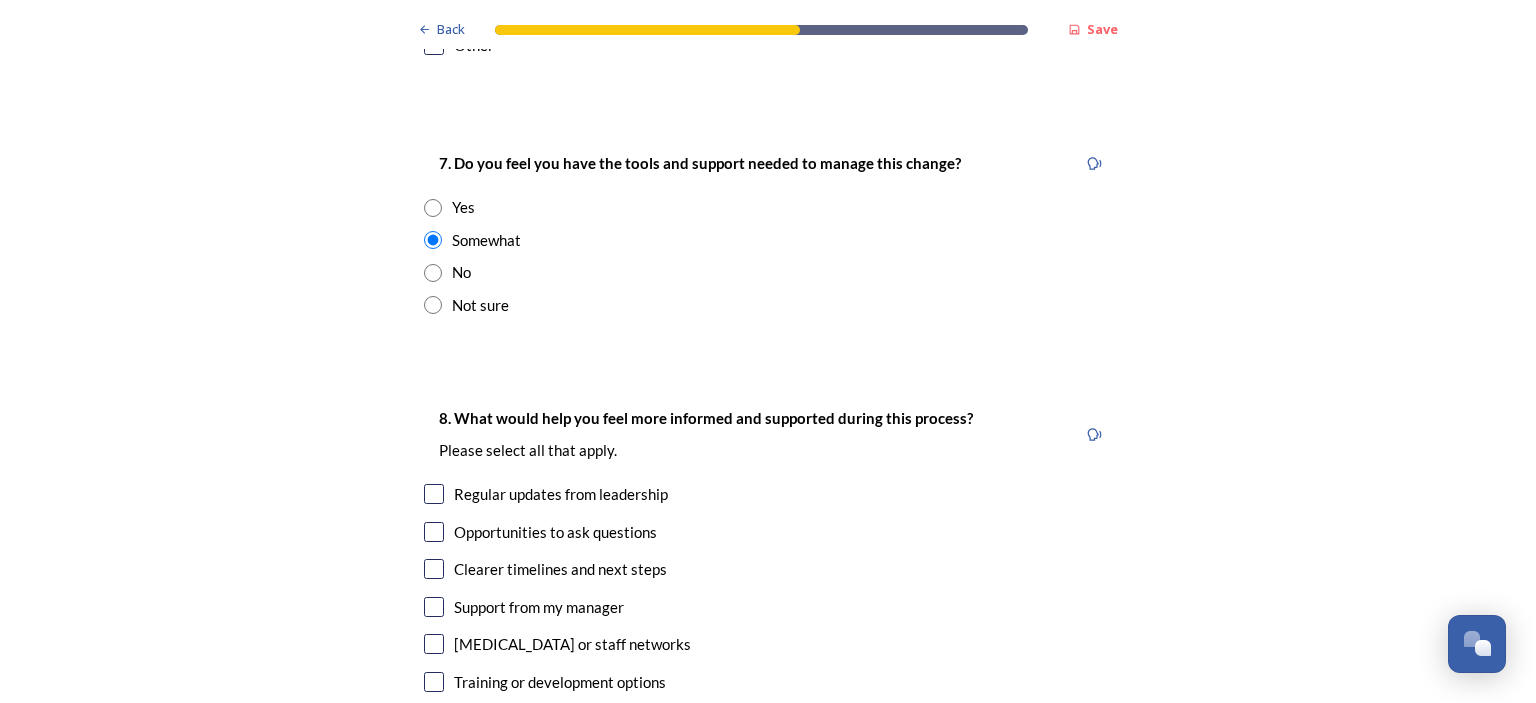 click at bounding box center [434, 494] 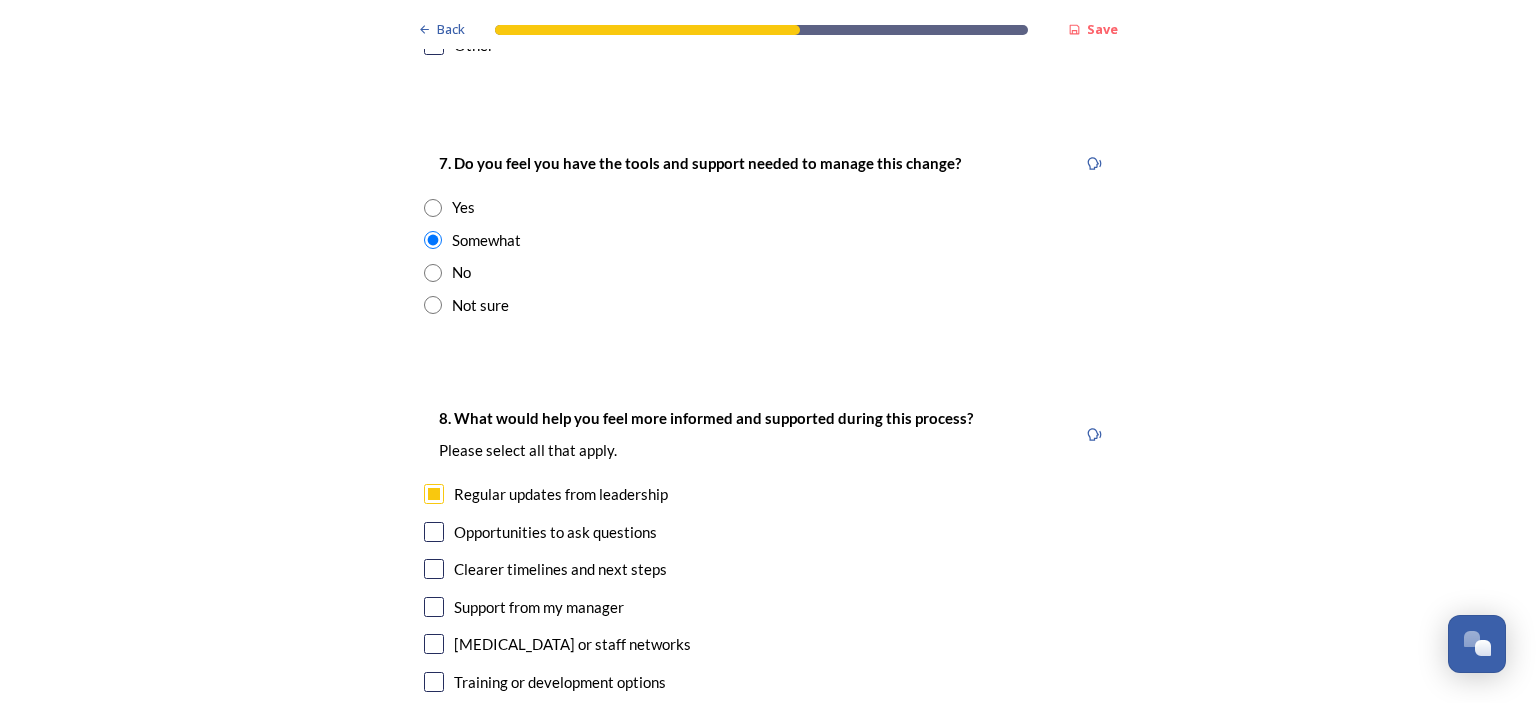 click at bounding box center (434, 569) 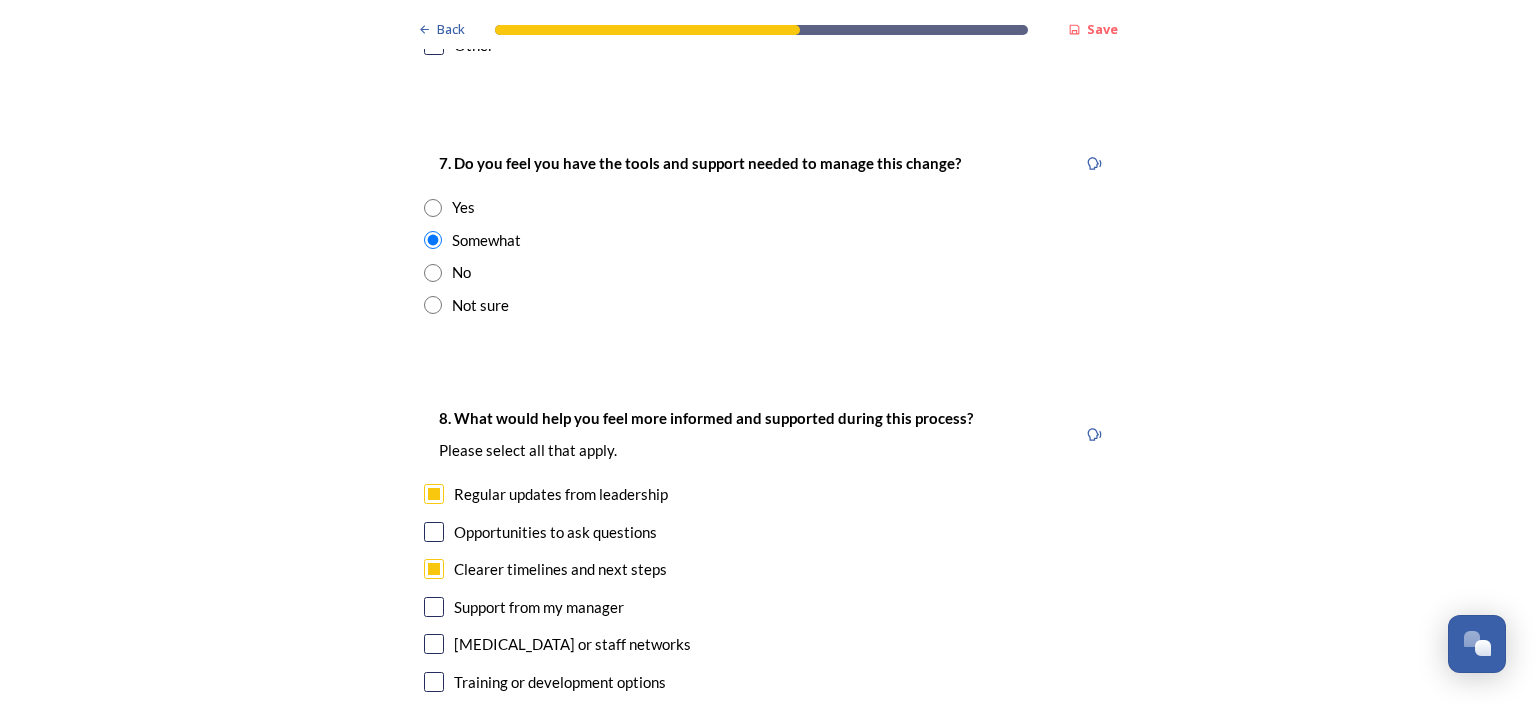 click at bounding box center (434, 682) 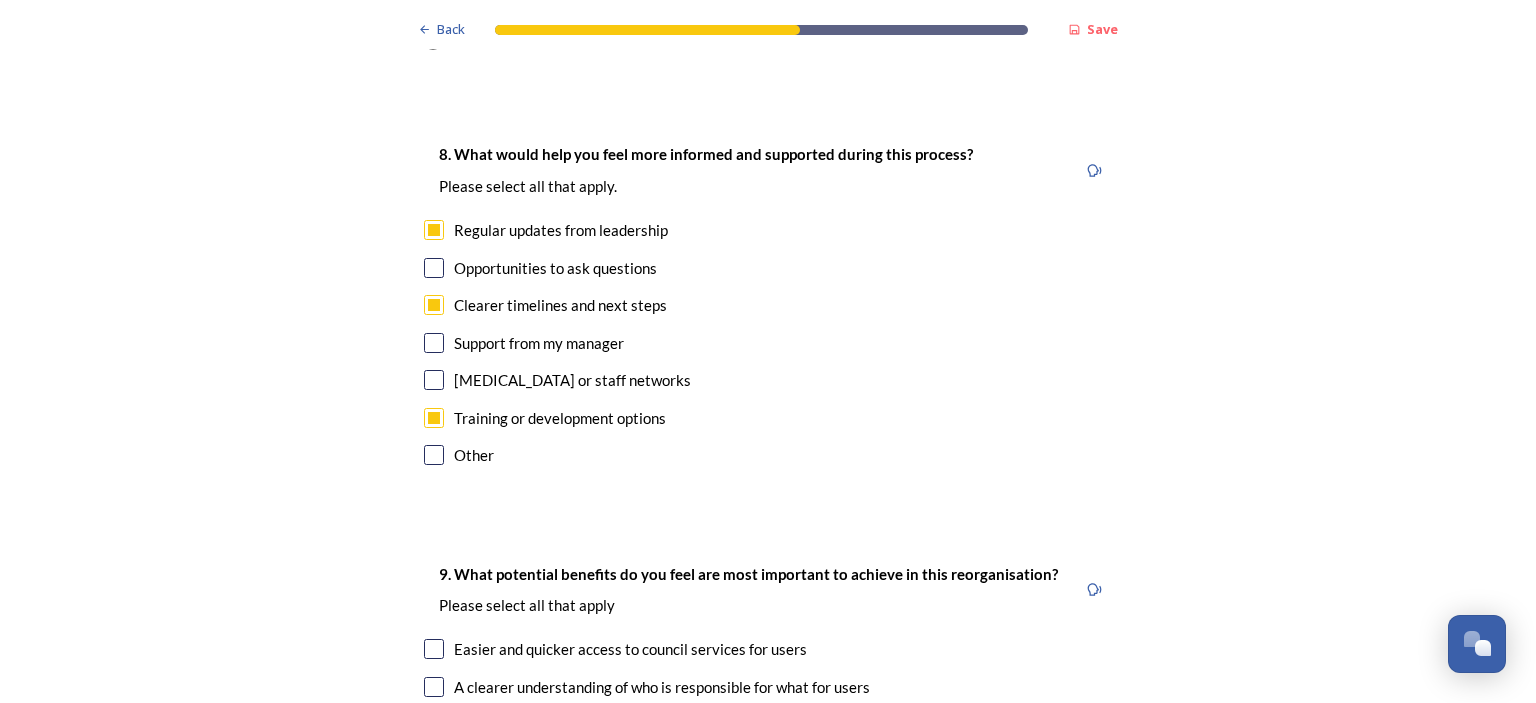 scroll, scrollTop: 4600, scrollLeft: 0, axis: vertical 